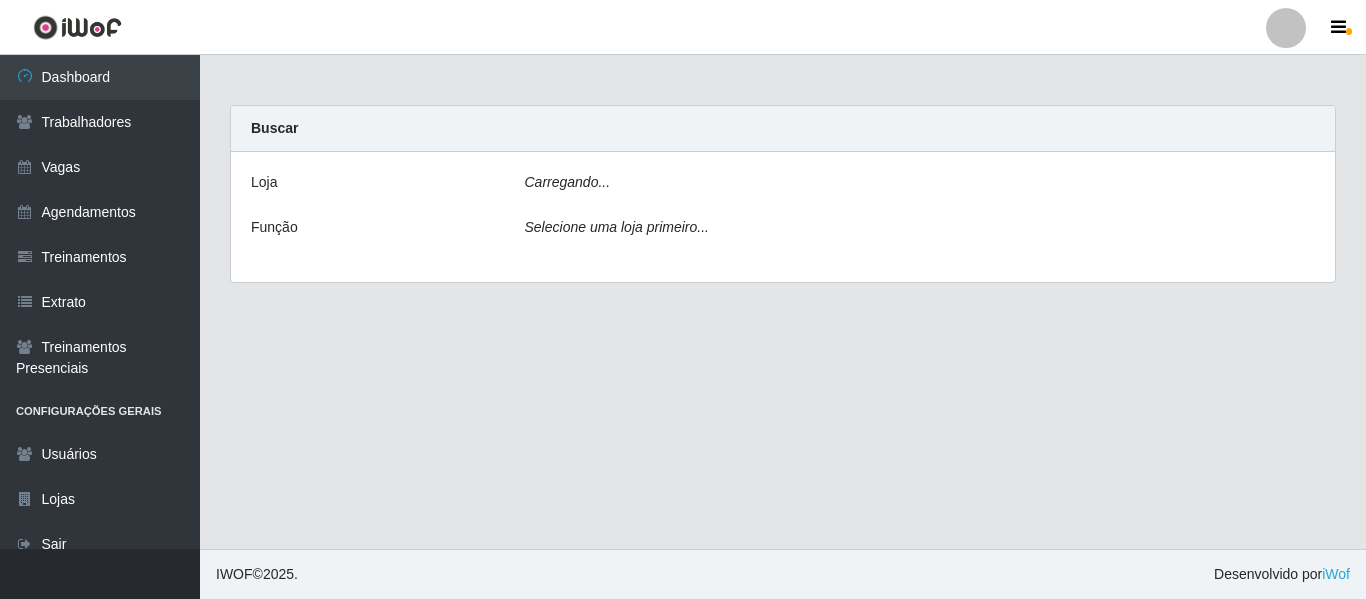 click at bounding box center (1286, 28) 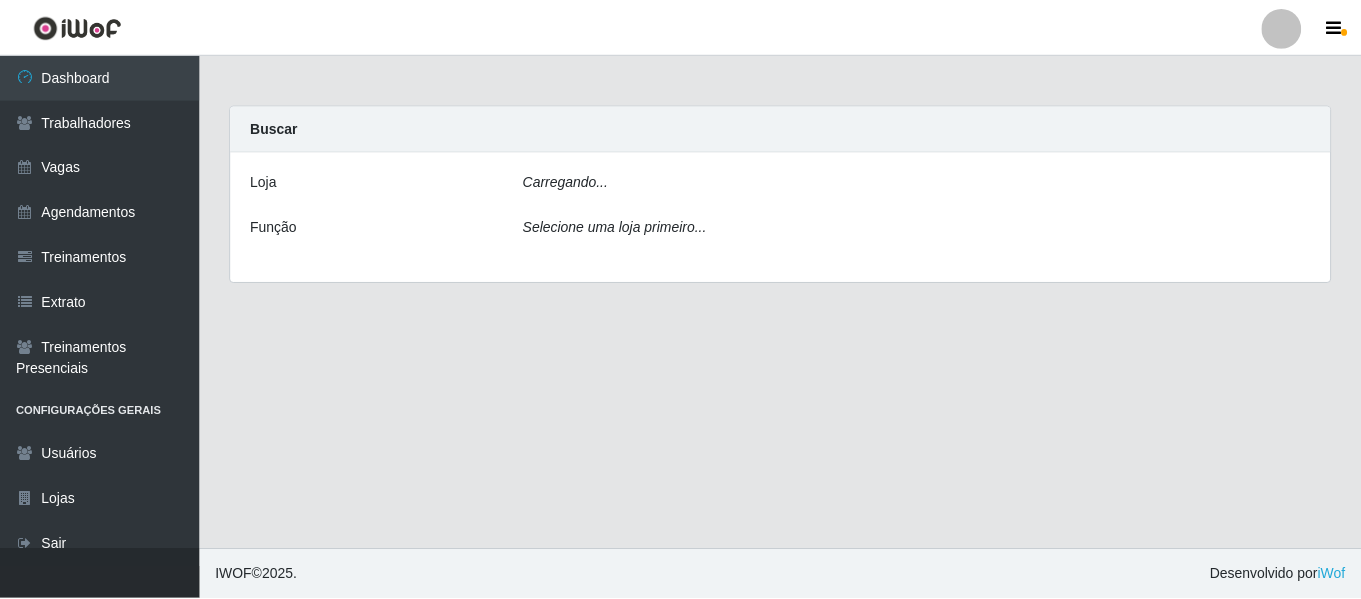 scroll, scrollTop: 0, scrollLeft: 0, axis: both 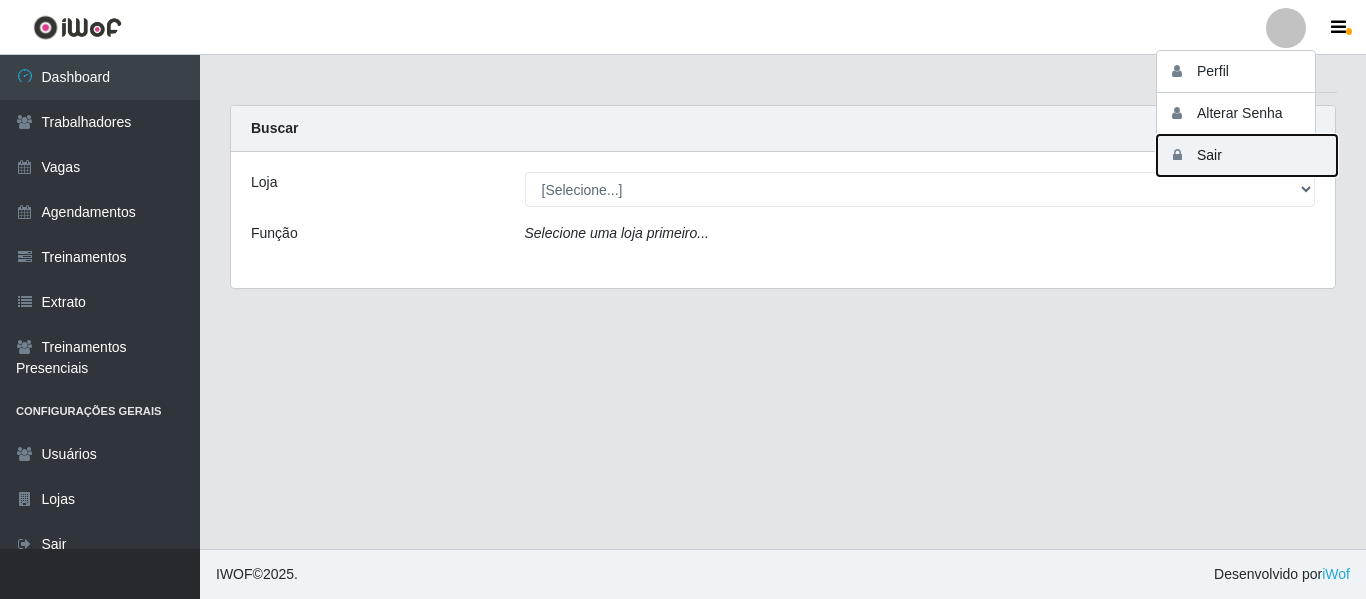 click on "Sair" at bounding box center (1247, 155) 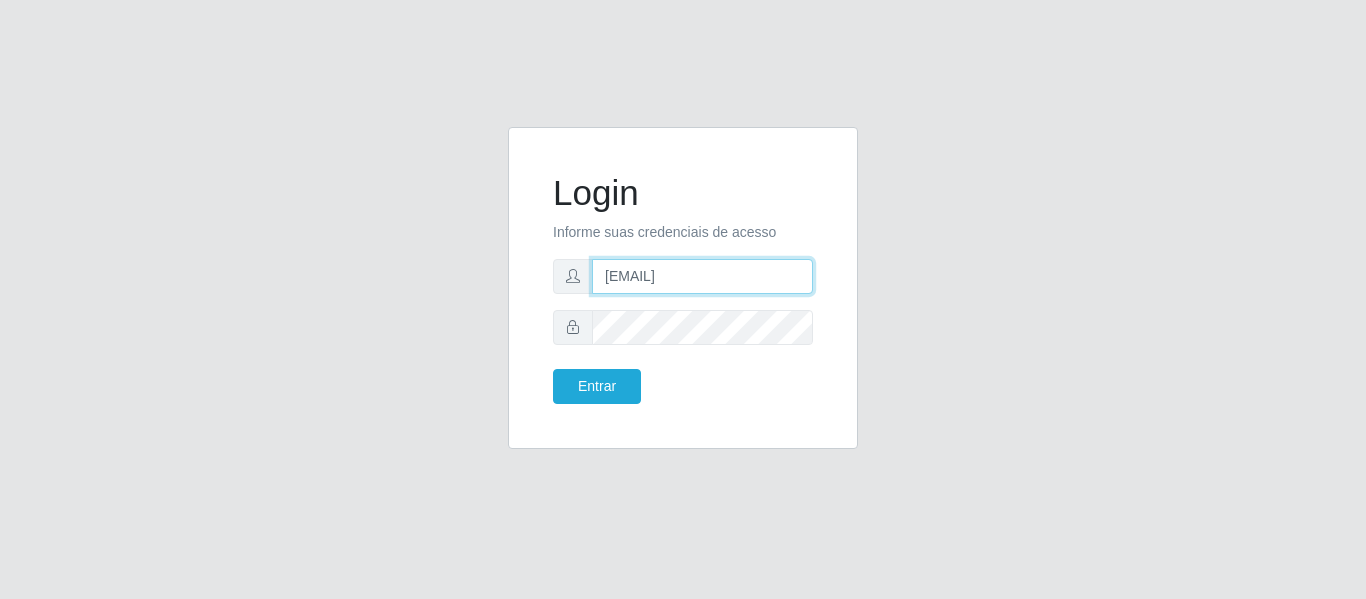 drag, startPoint x: 779, startPoint y: 272, endPoint x: 492, endPoint y: 230, distance: 290.0569 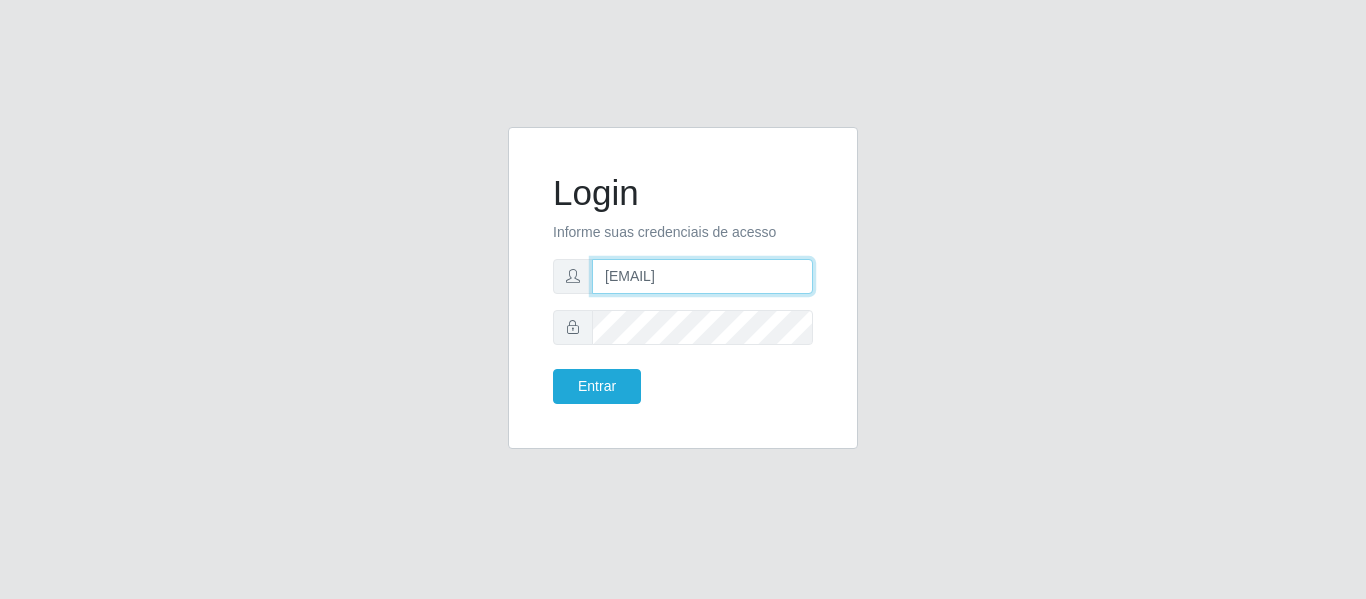 type on "[EMAIL]" 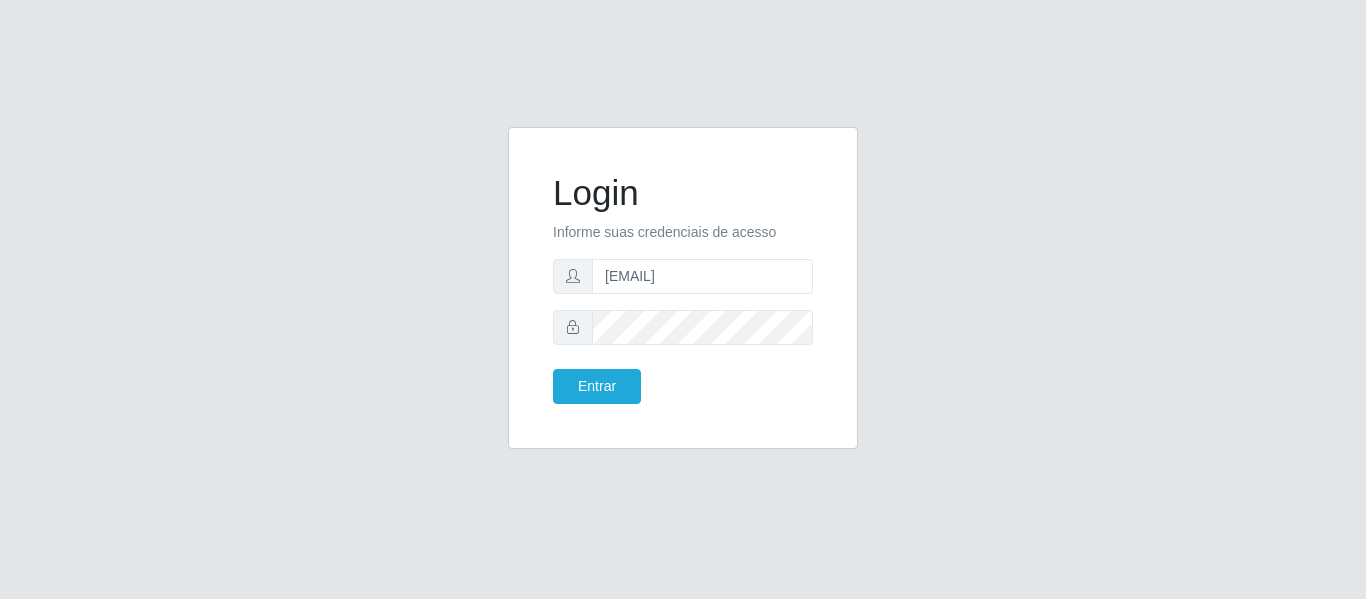 click on "Entrar" at bounding box center [610, 386] 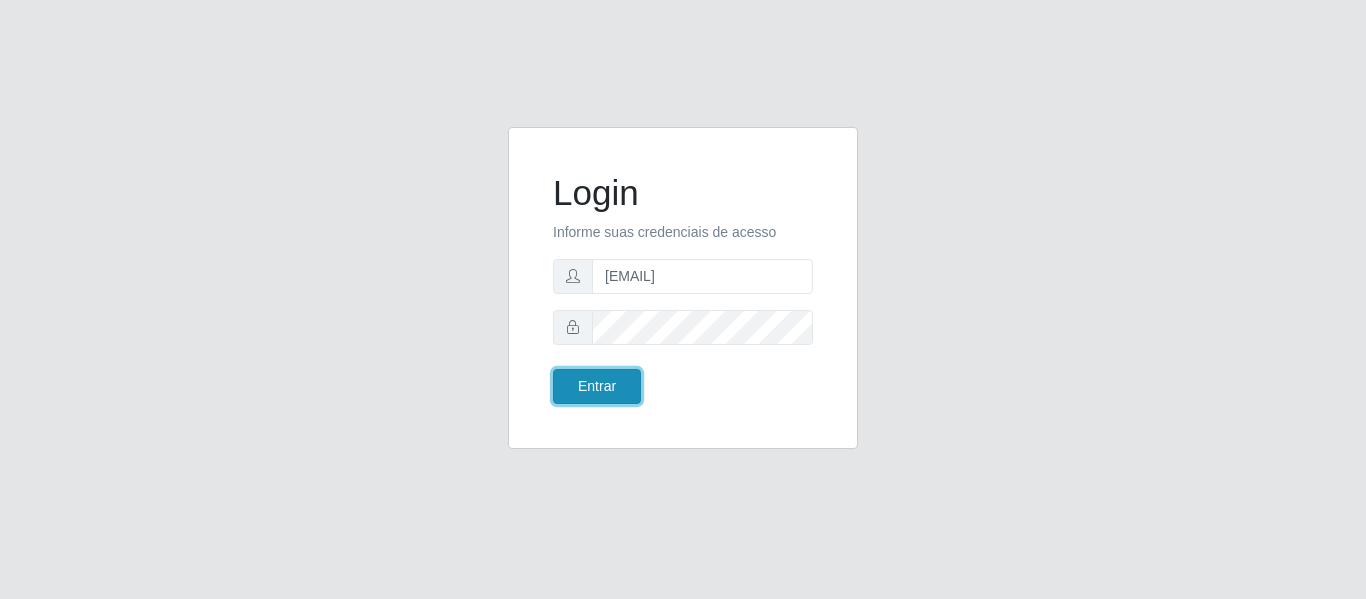 click on "Entrar" at bounding box center [597, 386] 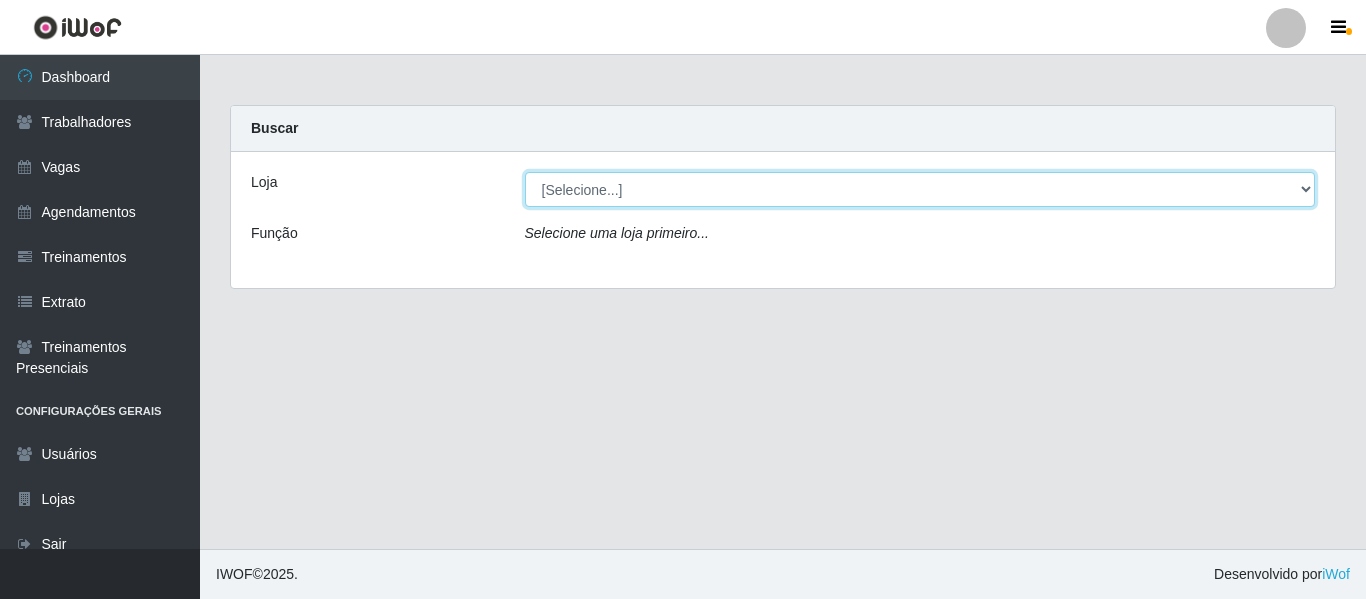 click on "[Selecione...] Chinatown Sushimi - Campina Grande" at bounding box center (920, 189) 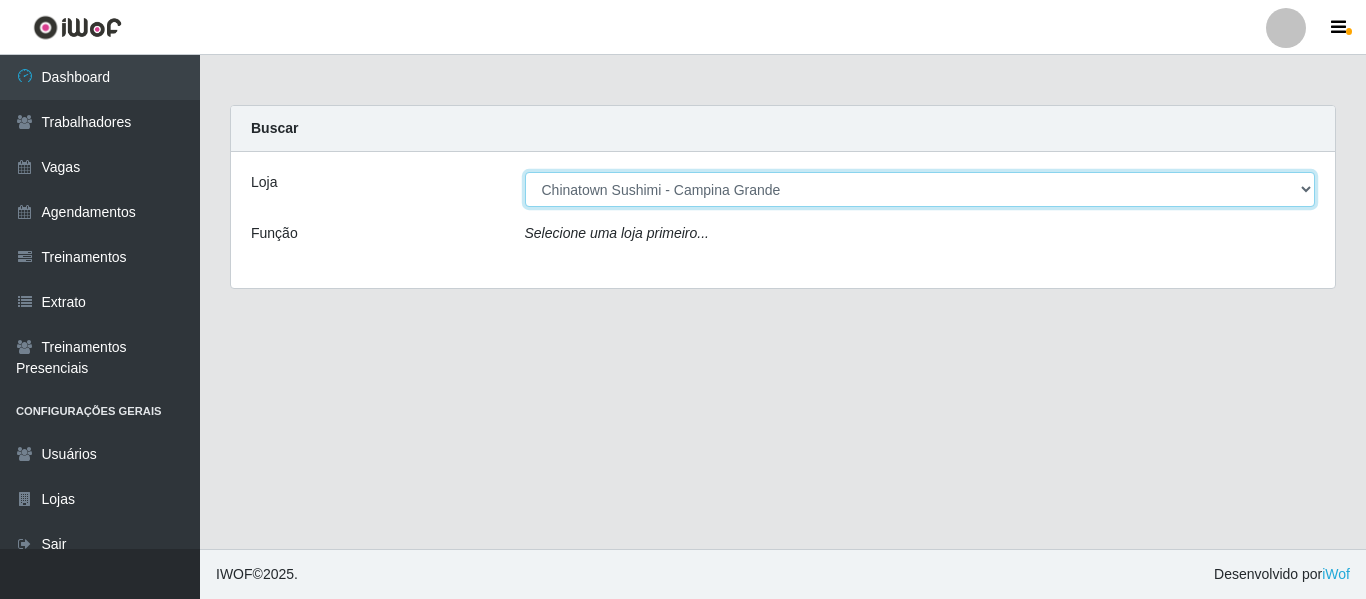 click on "[Selecione...] Chinatown Sushimi - Campina Grande" at bounding box center (920, 189) 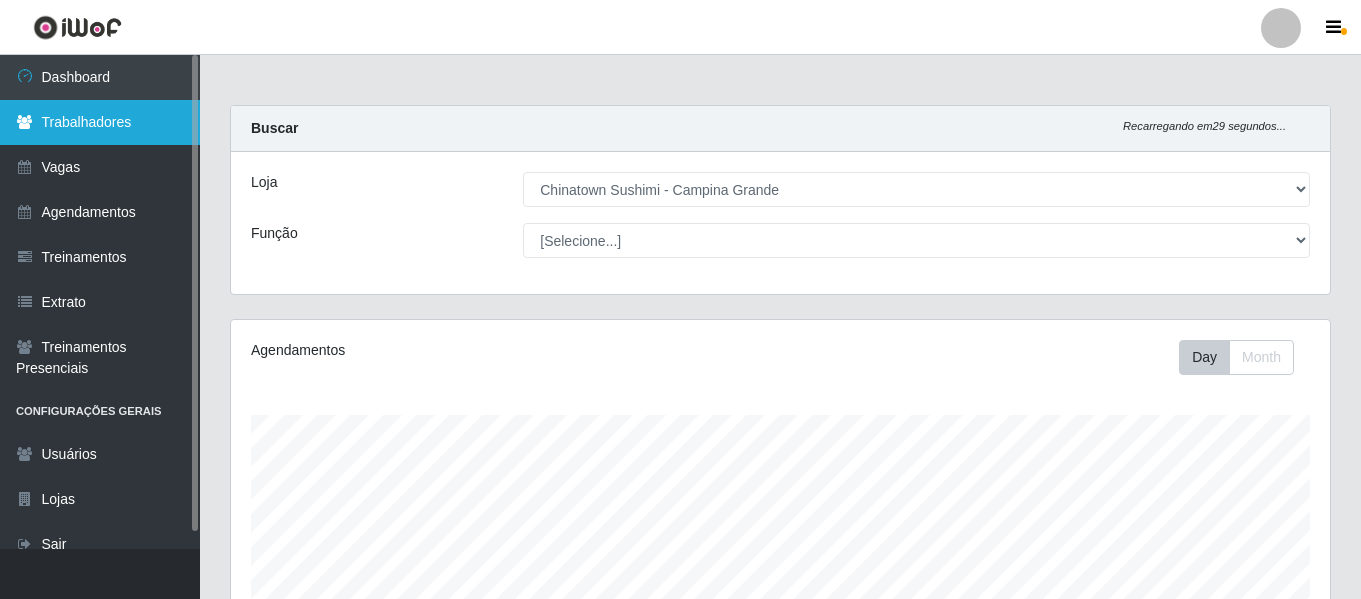 scroll, scrollTop: 999585, scrollLeft: 998901, axis: both 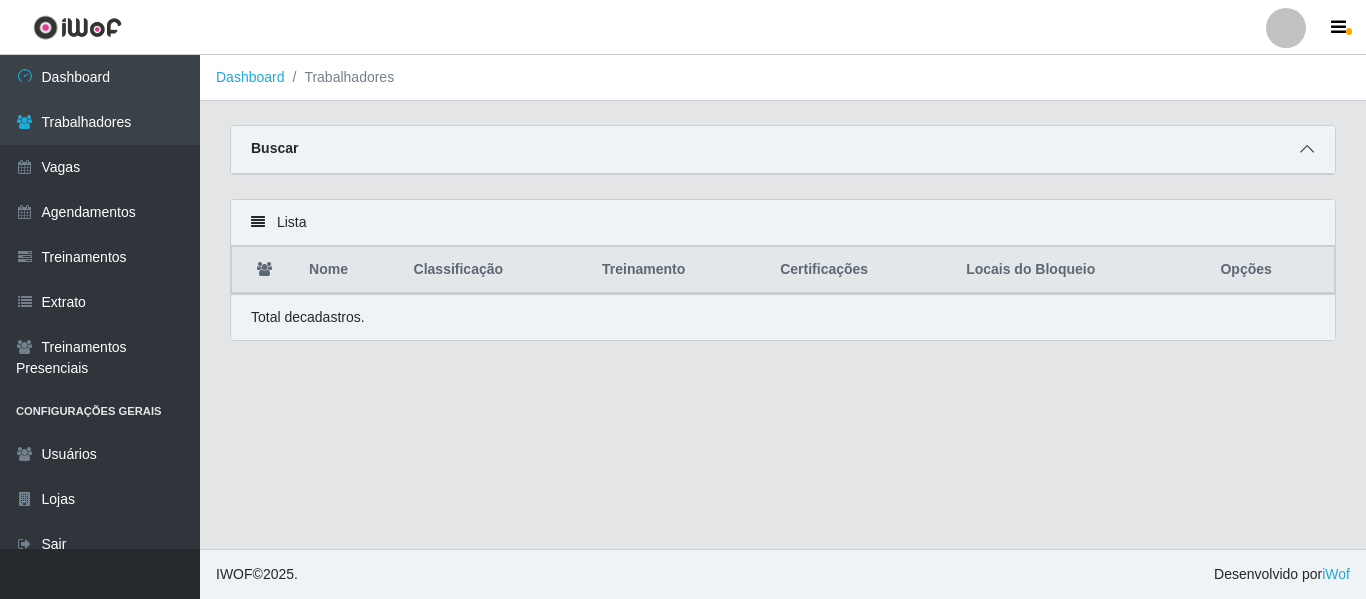 click at bounding box center (1307, 149) 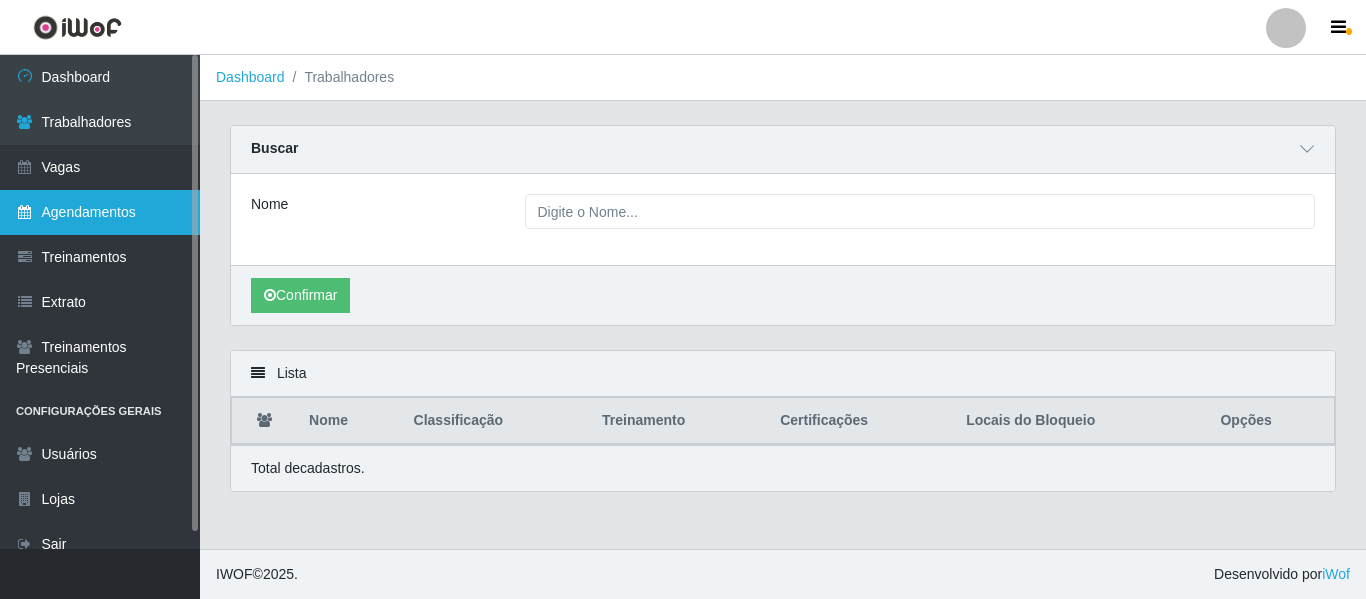 click on "Agendamentos" at bounding box center [100, 212] 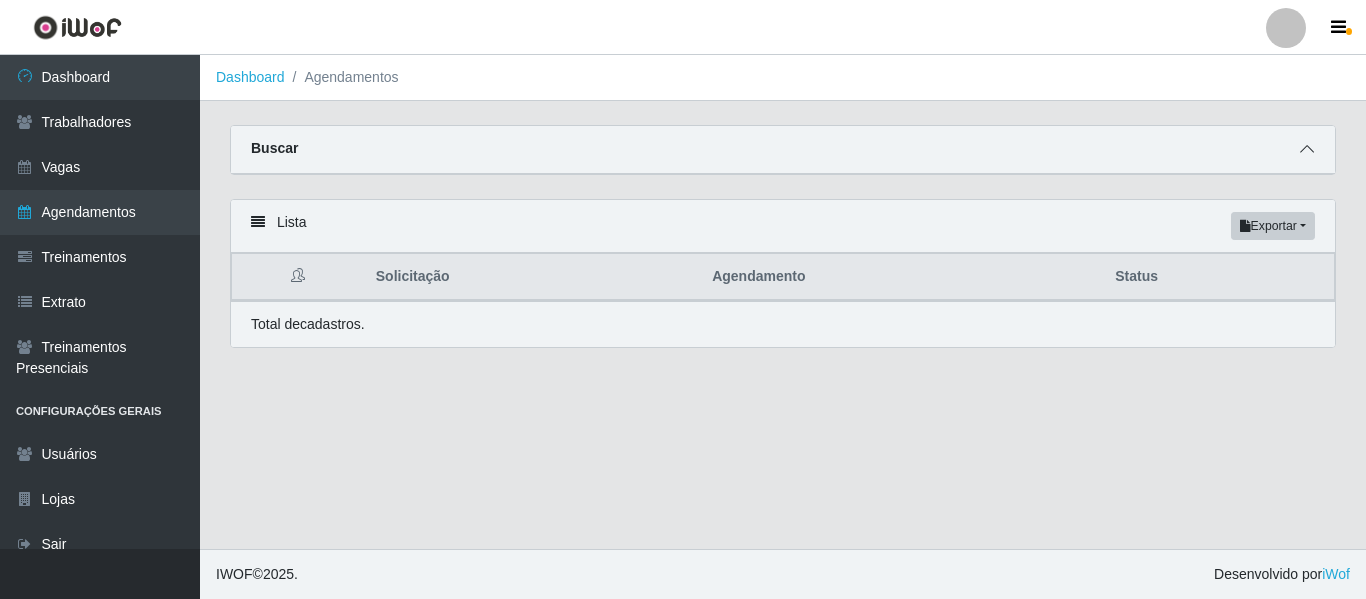 click at bounding box center (1307, 149) 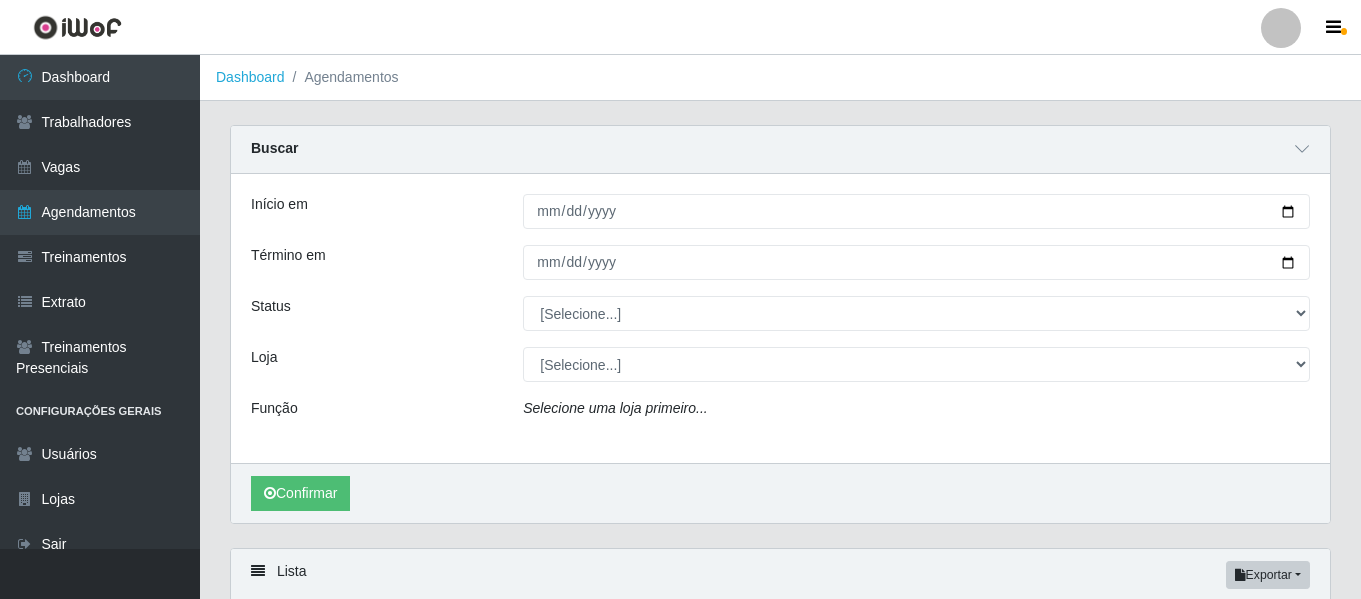 click on "Início em Término em Status [Selecione...] AGENDADO AGUARDANDO LIBERAR EM ANDAMENTO EM REVISÃO FINALIZADO CANCELADO FALTA Loja [Selecione...] Chinatown Sushimi - [CITY] Função Selecione uma loja primeiro..." at bounding box center (780, 318) 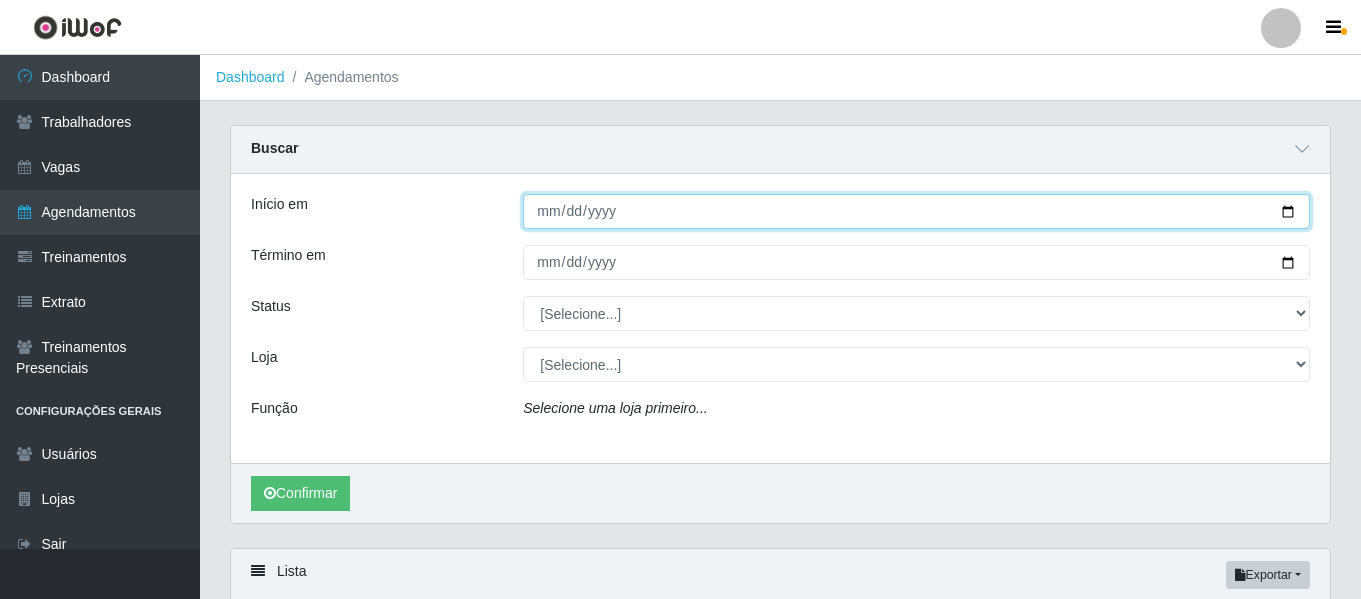 click on "Início em" at bounding box center (916, 211) 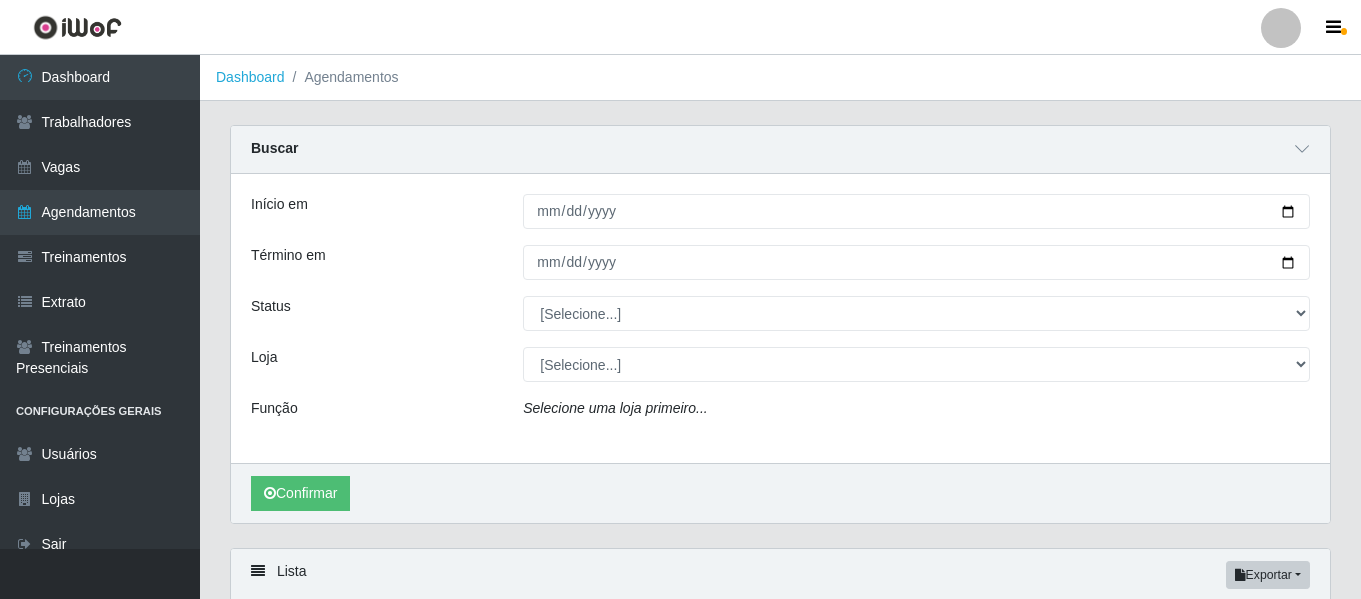 click on "Início em [DATE] Término em Status [Selecione...] AGENDADO AGUARDANDO LIBERAR EM ANDAMENTO EM REVISÃO FINALIZADO CANCELADO FALTA Loja [Selecione...] Chinatown Sushimi - [CITY] Função Selecione uma loja primeiro..." at bounding box center (780, 318) 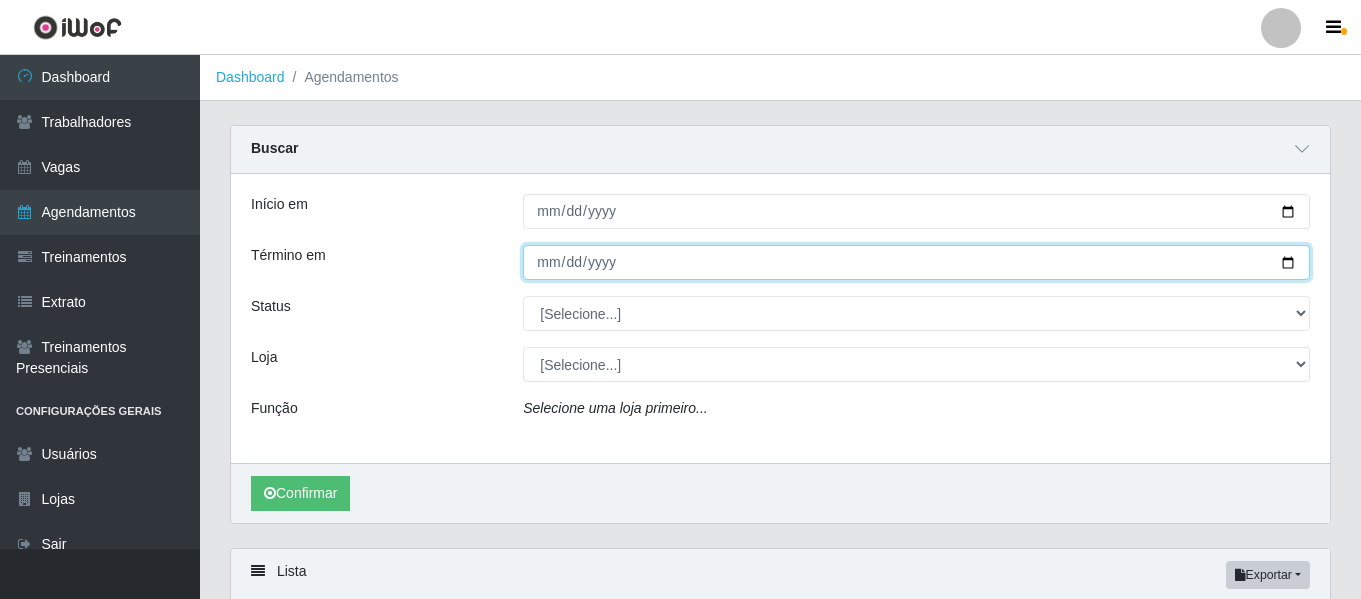 click on "Término em" at bounding box center [916, 262] 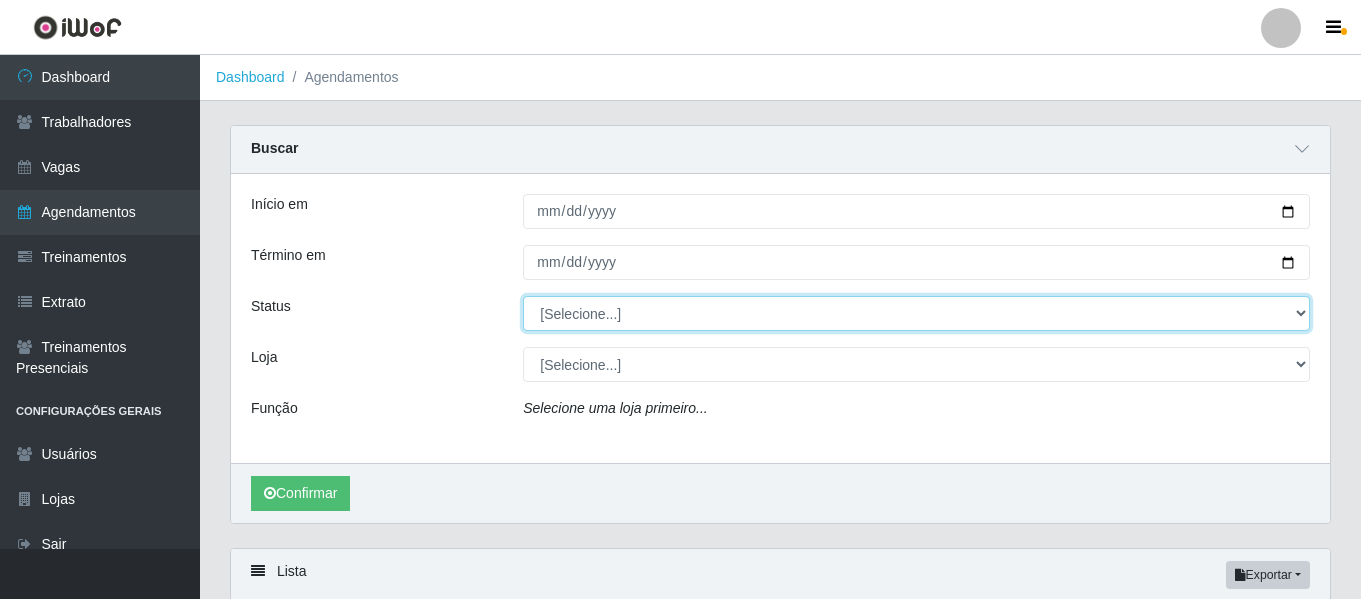 click on "[Selecione...] AGENDADO AGUARDANDO LIBERAR EM ANDAMENTO EM REVISÃO FINALIZADO CANCELADO FALTA" at bounding box center [916, 313] 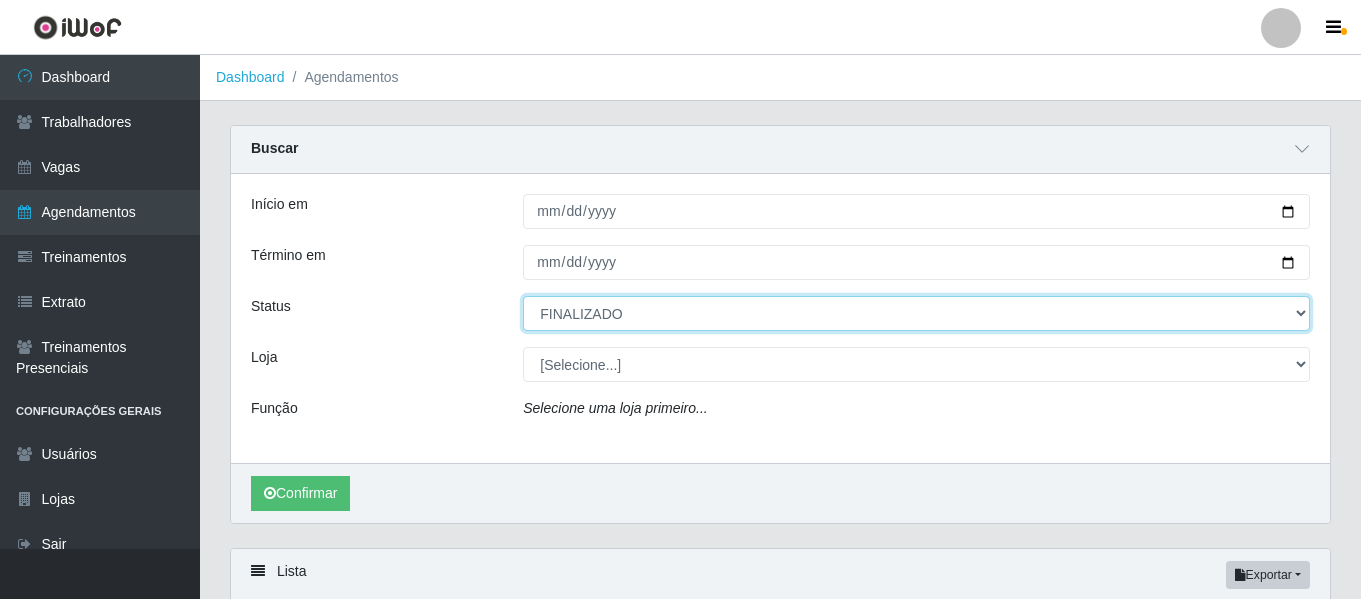 click on "[Selecione...] AGENDADO AGUARDANDO LIBERAR EM ANDAMENTO EM REVISÃO FINALIZADO CANCELADO FALTA" at bounding box center [916, 313] 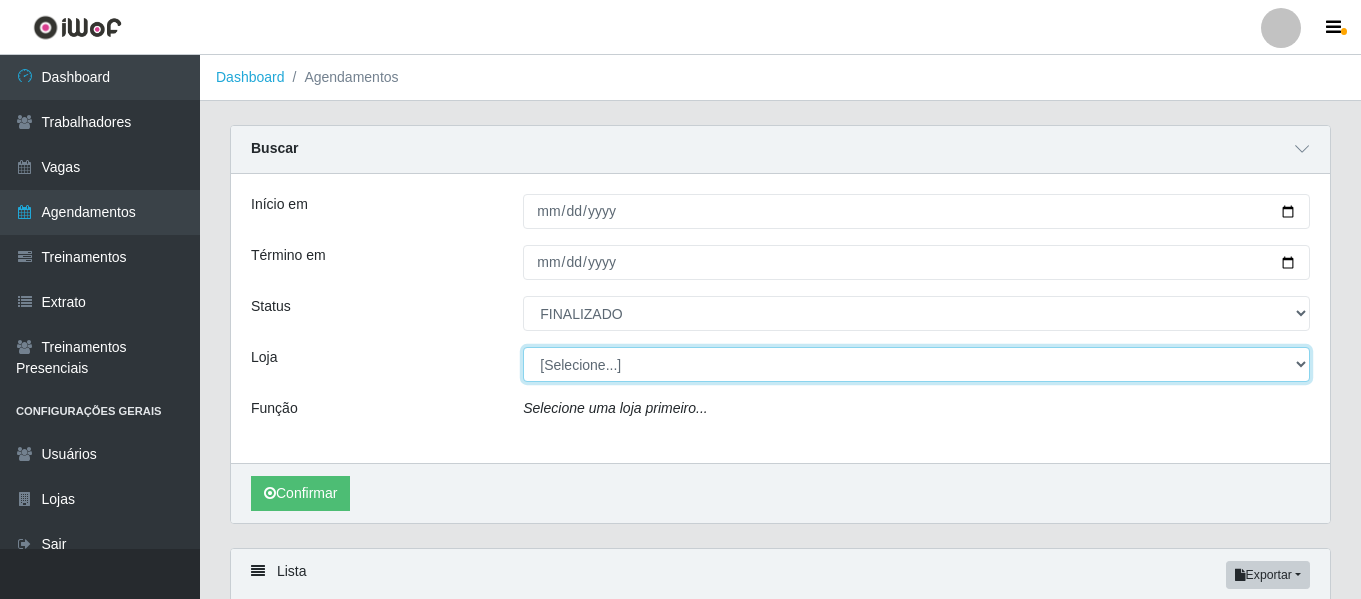 click on "[Selecione...] Chinatown Sushimi - Campina Grande" at bounding box center [916, 364] 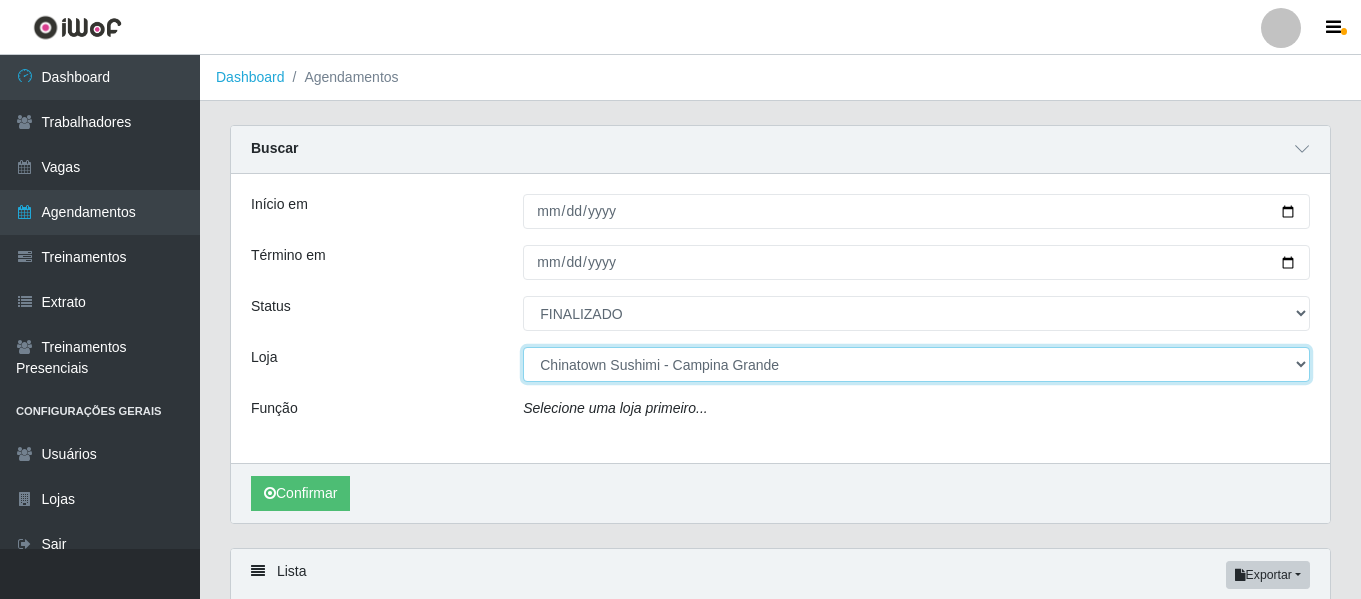 click on "[Selecione...] Chinatown Sushimi - Campina Grande" at bounding box center (916, 364) 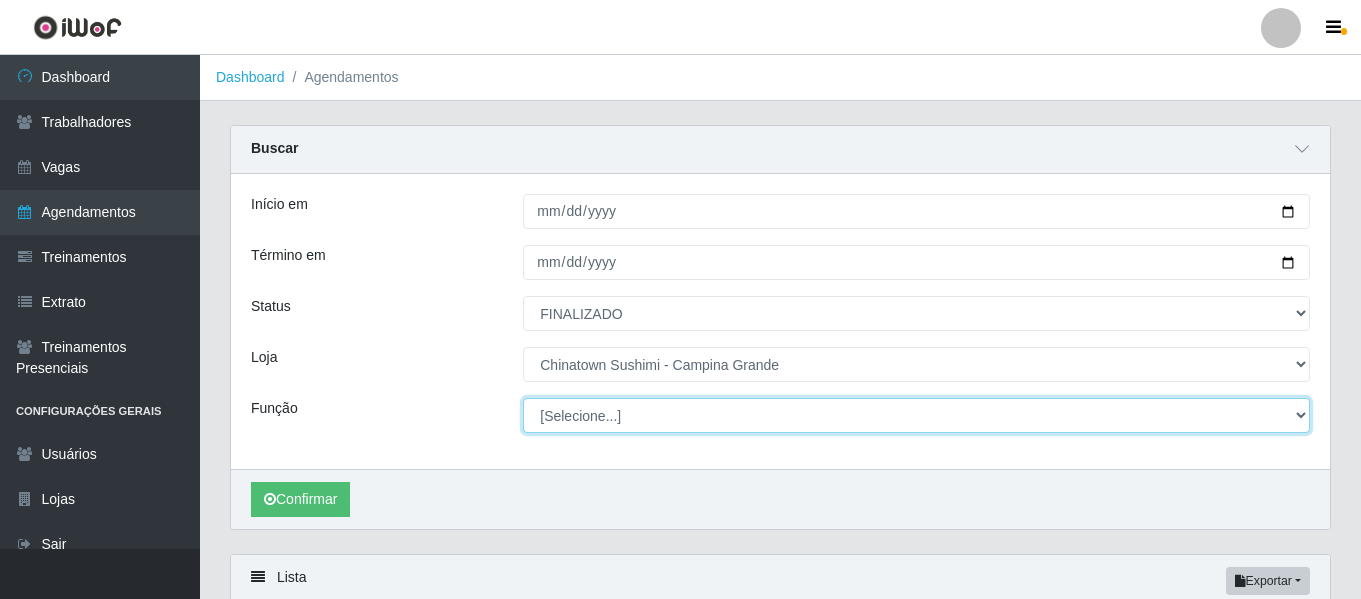 click on "[Selecione...] ASG ASG + ASG ++ Auxiliar de Cozinha Auxiliar de Cozinha + Auxiliar de Cozinha ++ Copeiro Copeiro + Copeiro ++ Cumim Cumim + Cumim ++" at bounding box center (916, 415) 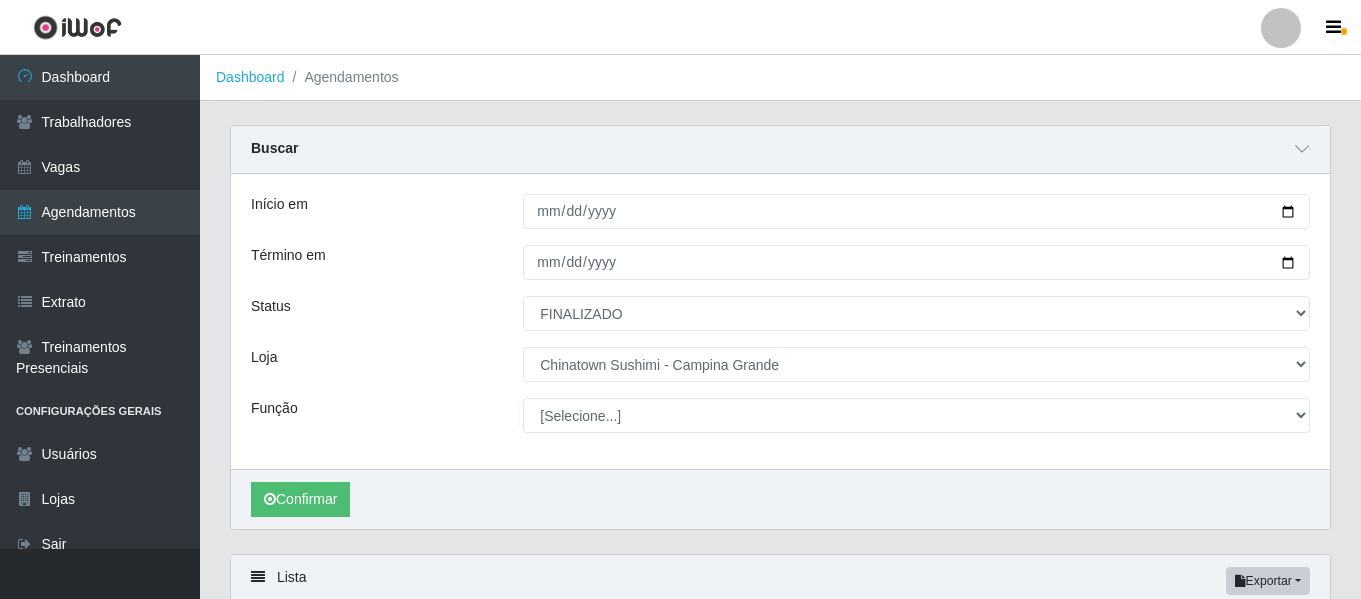 click on "Função" at bounding box center [372, 211] 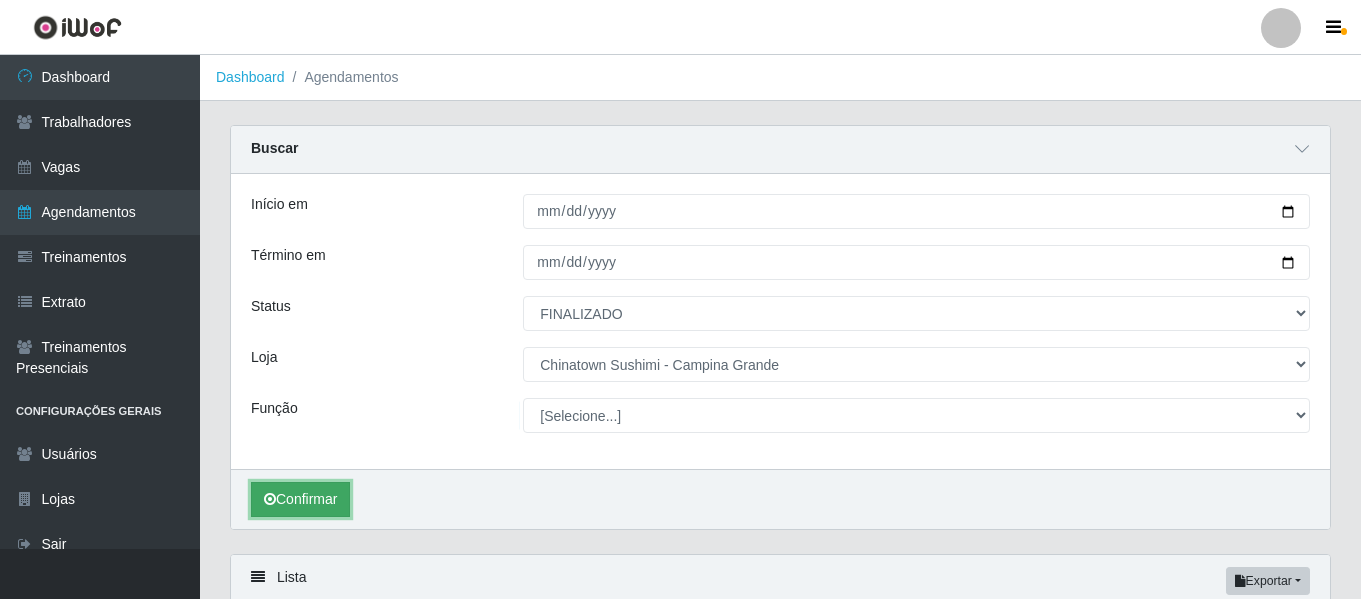 click on "Confirmar" at bounding box center [300, 499] 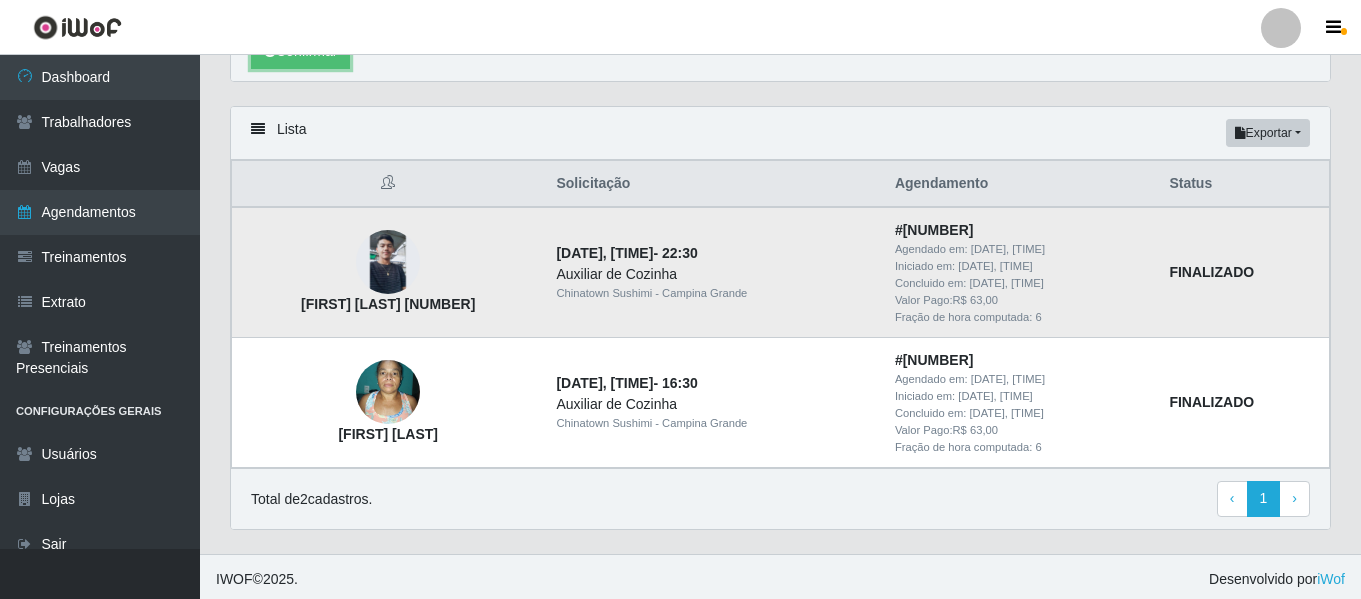 scroll, scrollTop: 454, scrollLeft: 0, axis: vertical 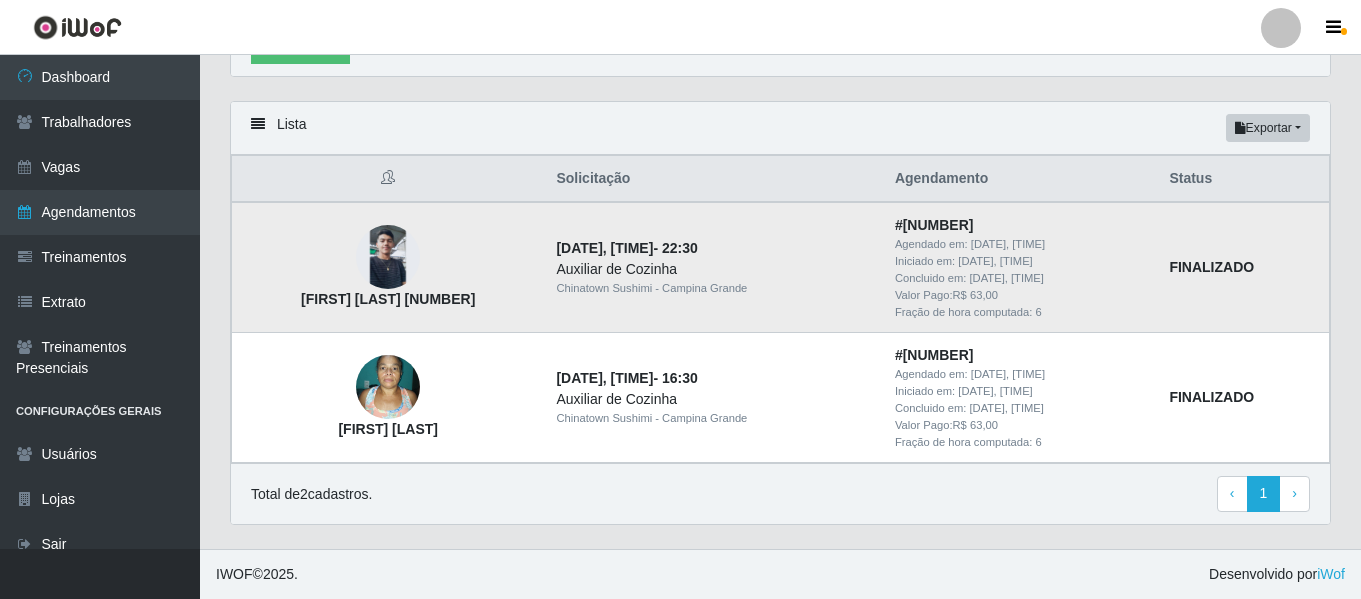 click at bounding box center (388, 257) 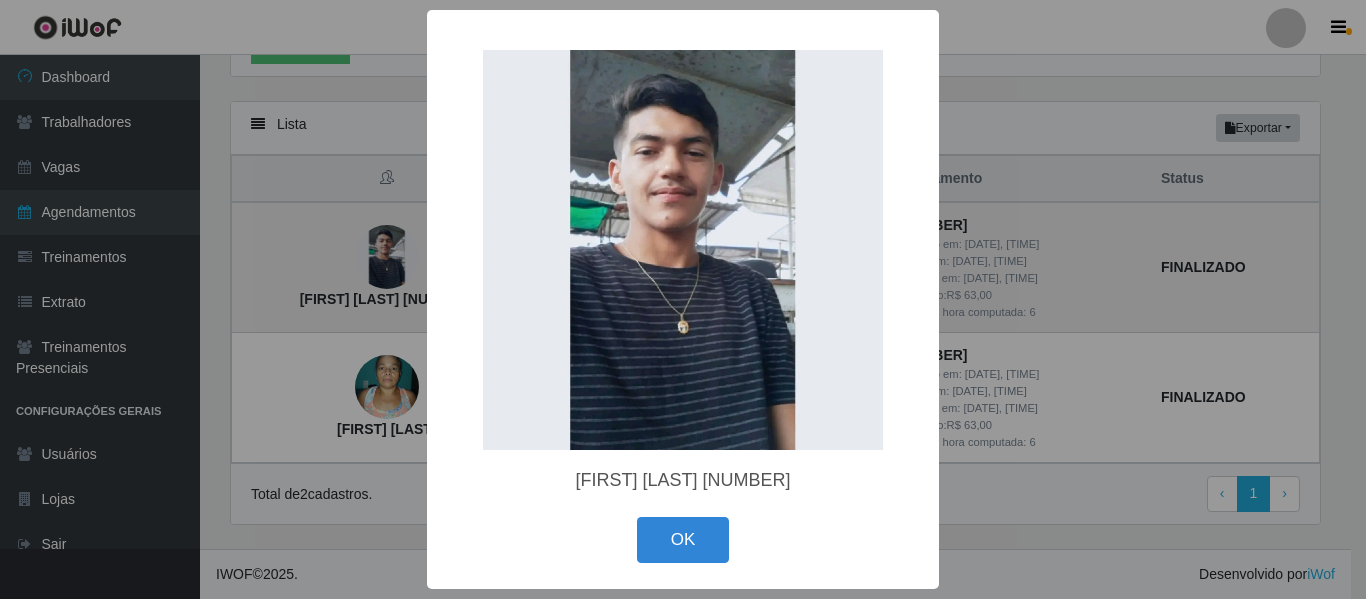 click on "× [FIRST] [LAST] [NUMBER] OK Cancel" at bounding box center [683, 299] 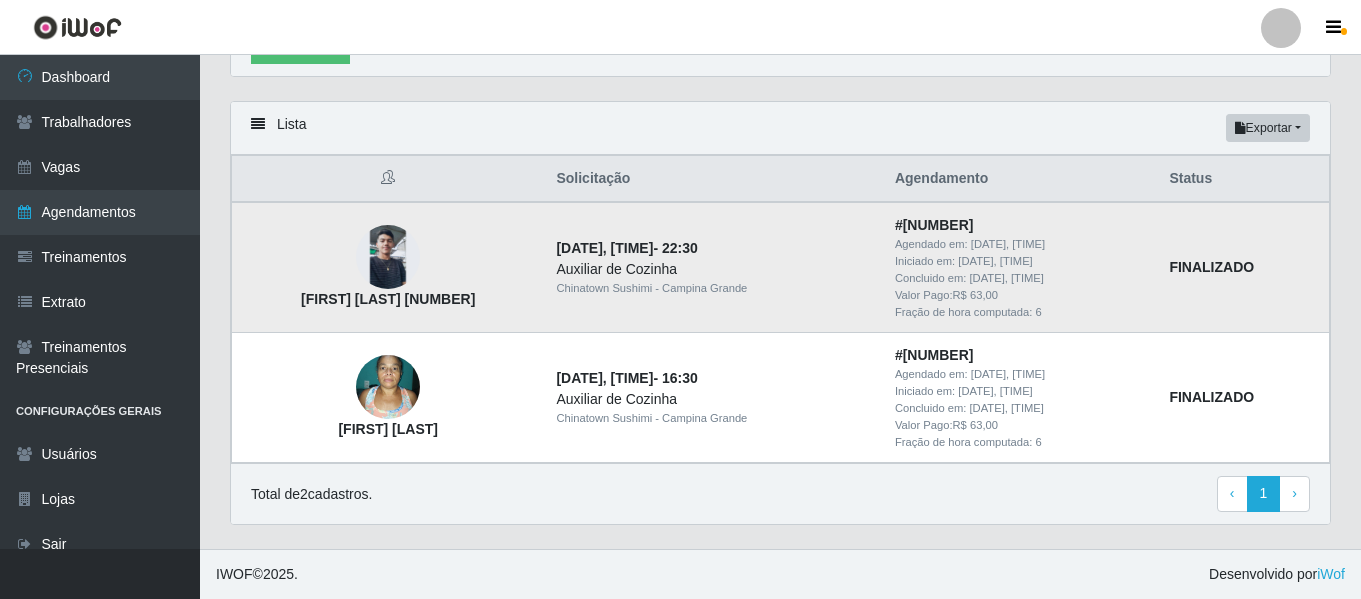 drag, startPoint x: 508, startPoint y: 294, endPoint x: 294, endPoint y: 300, distance: 214.08409 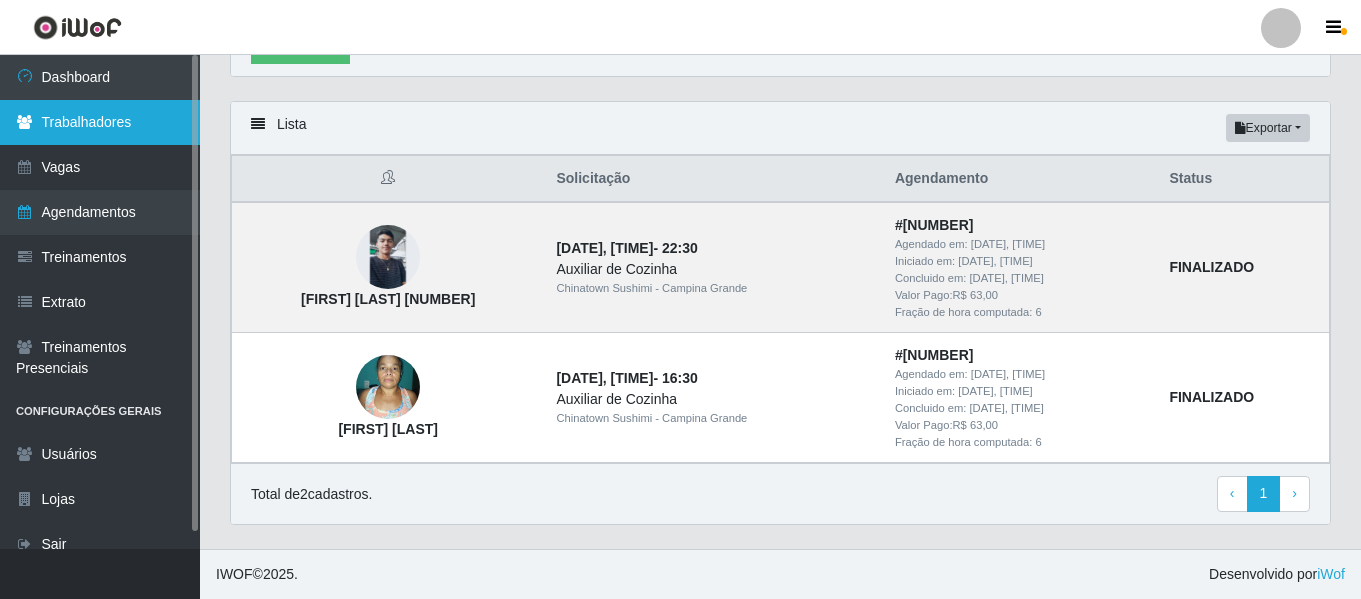 click on "Trabalhadores" at bounding box center [100, 122] 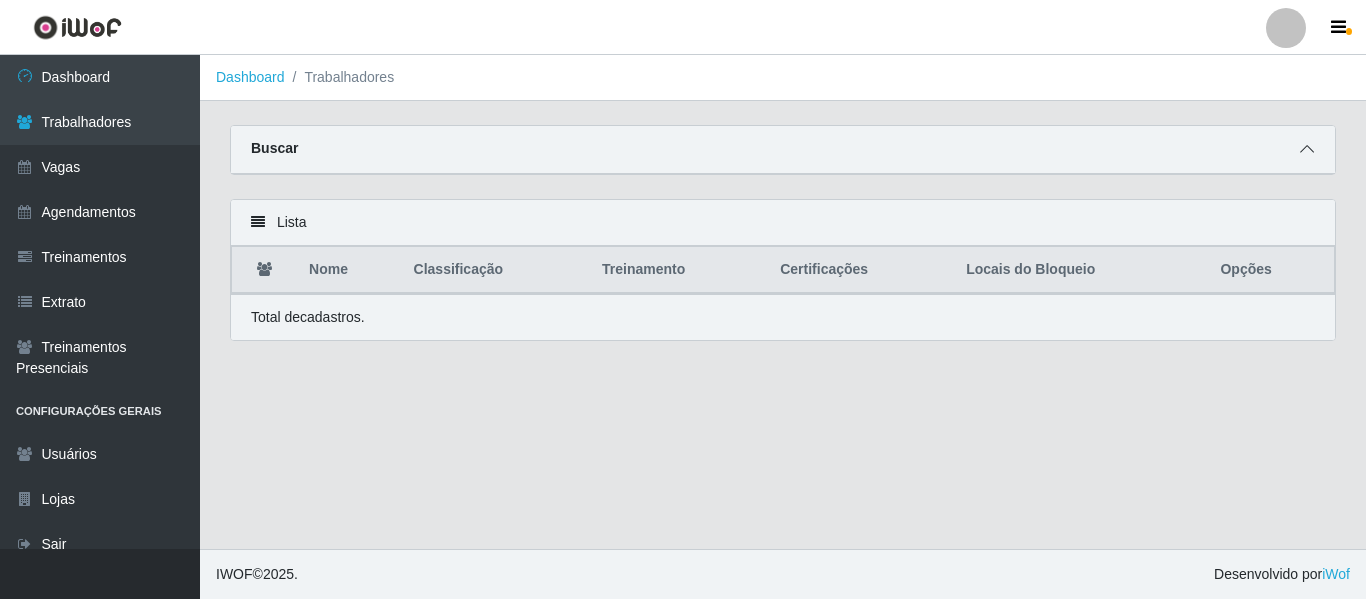 click at bounding box center [1307, 149] 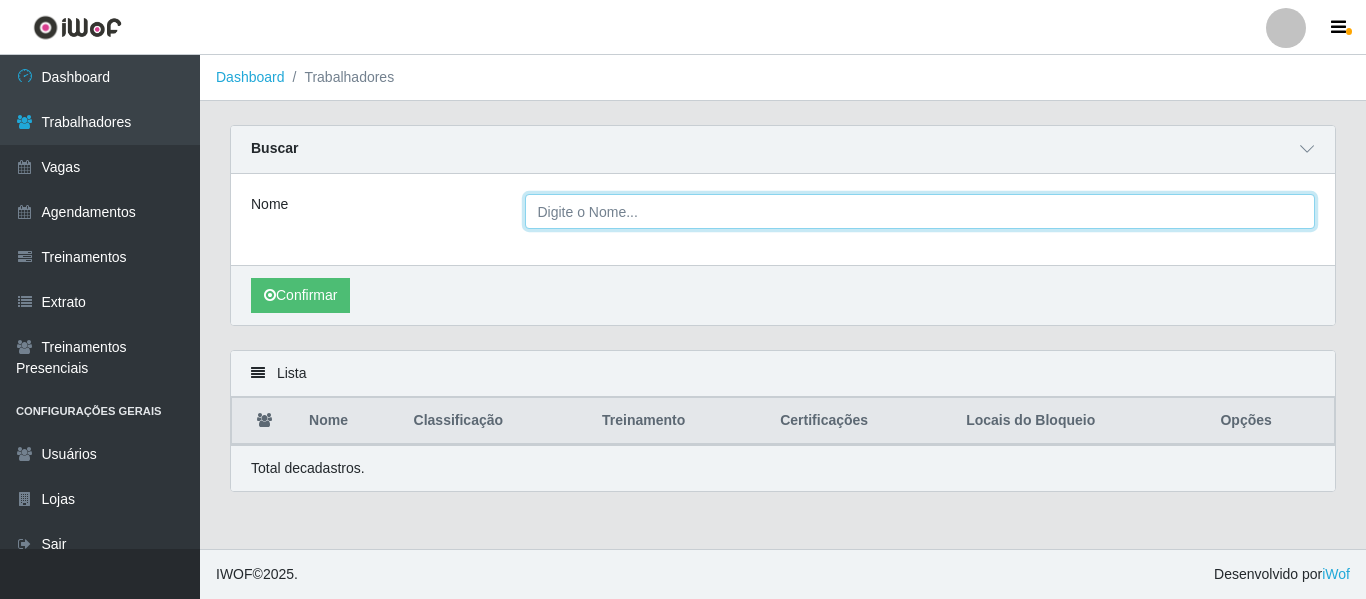 click on "Nome" at bounding box center (920, 211) 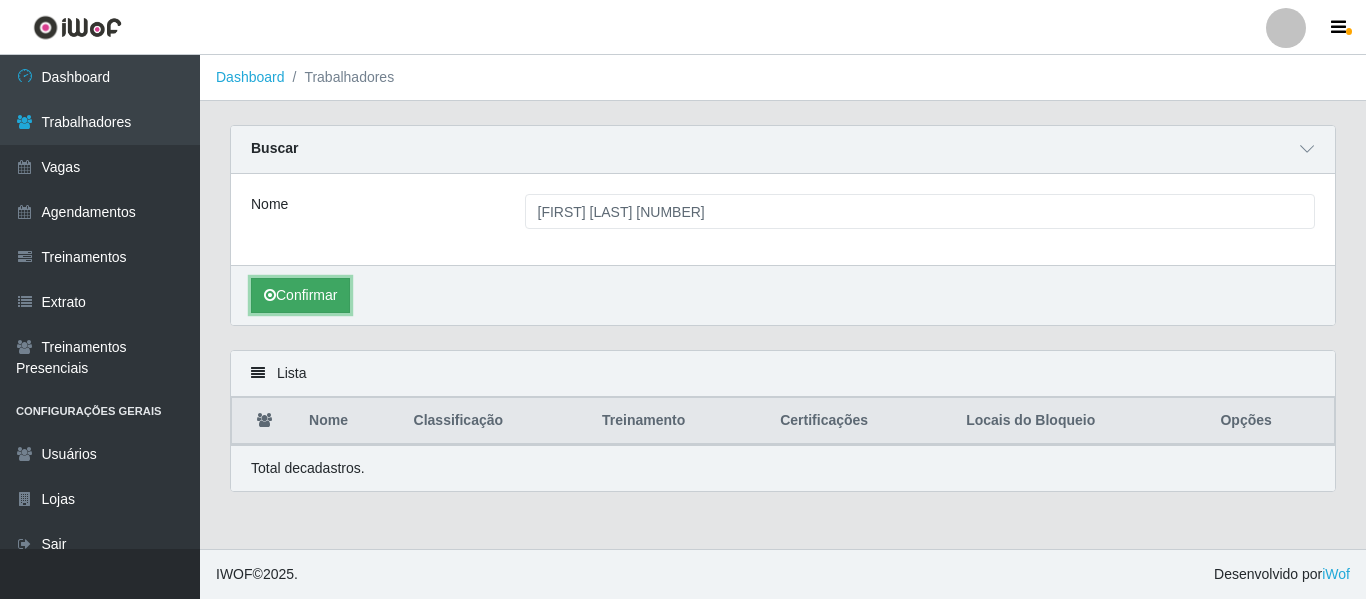 click on "Confirmar" at bounding box center (300, 295) 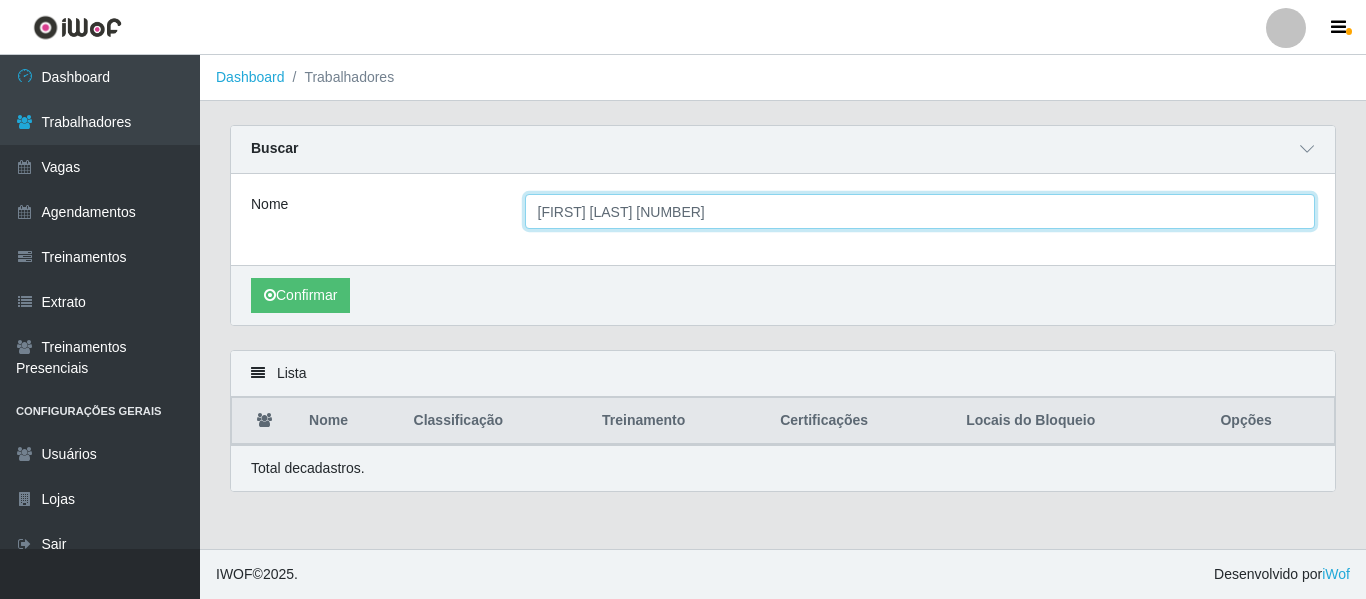 drag, startPoint x: 775, startPoint y: 208, endPoint x: 629, endPoint y: 219, distance: 146.4138 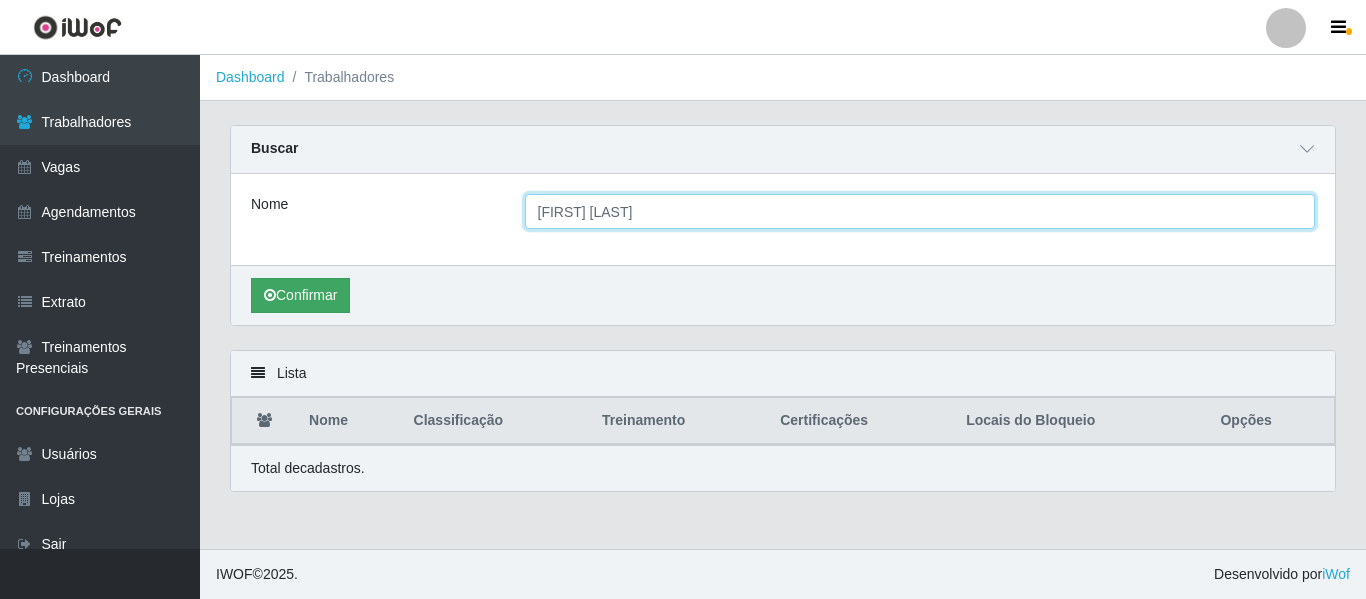 type on "[FIRST] [LAST]" 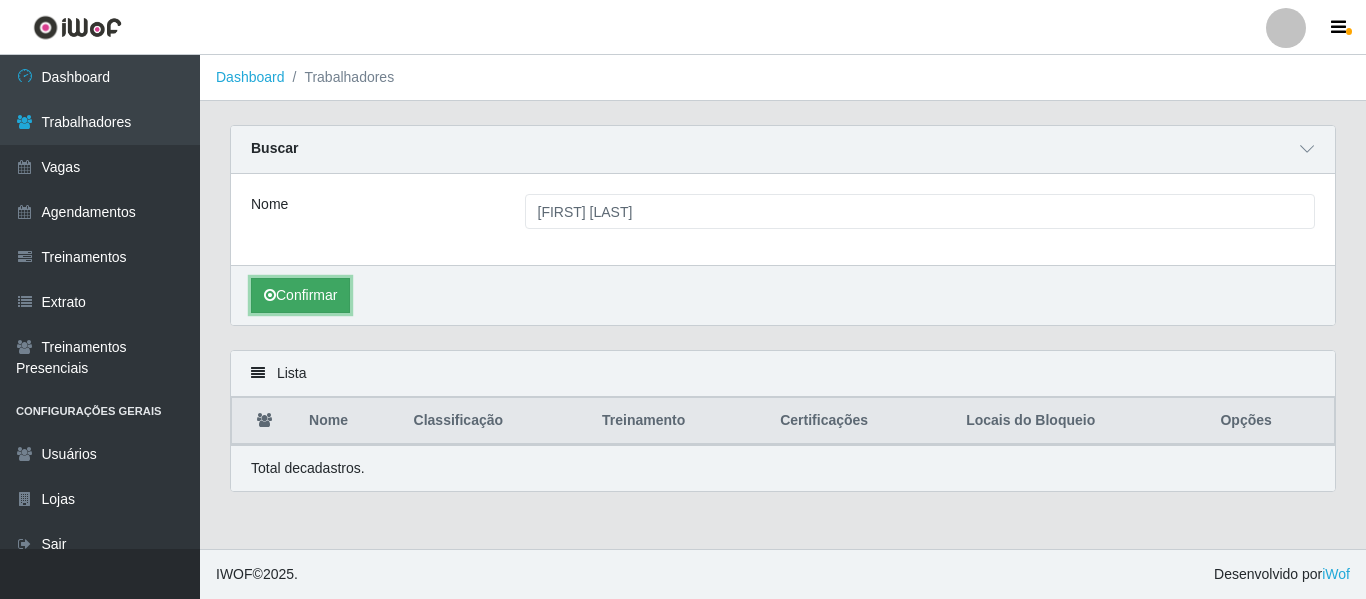 click on "Confirmar" at bounding box center (300, 295) 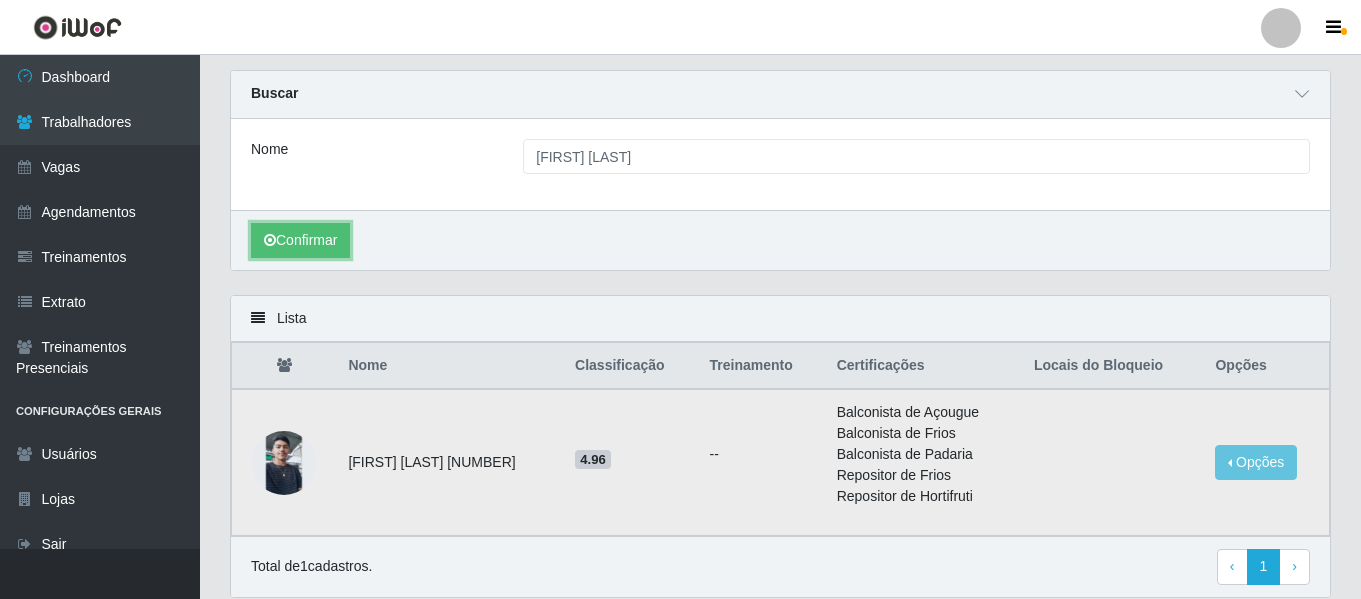 scroll, scrollTop: 100, scrollLeft: 0, axis: vertical 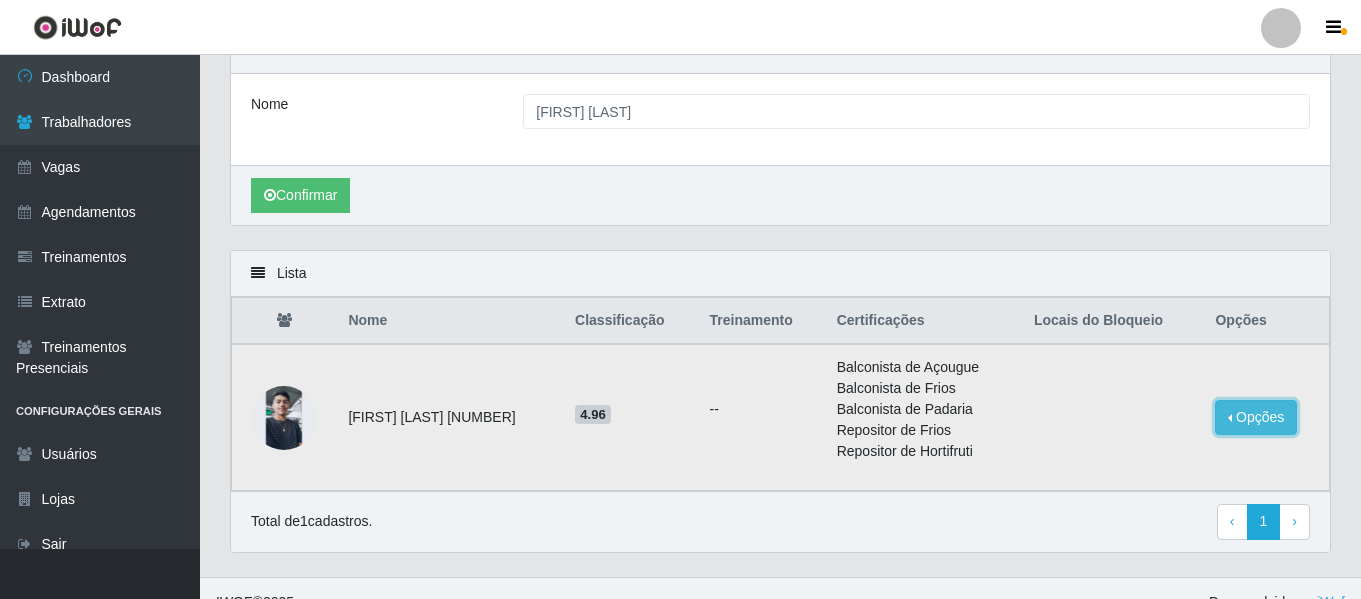 click on "Opções" at bounding box center [1256, 417] 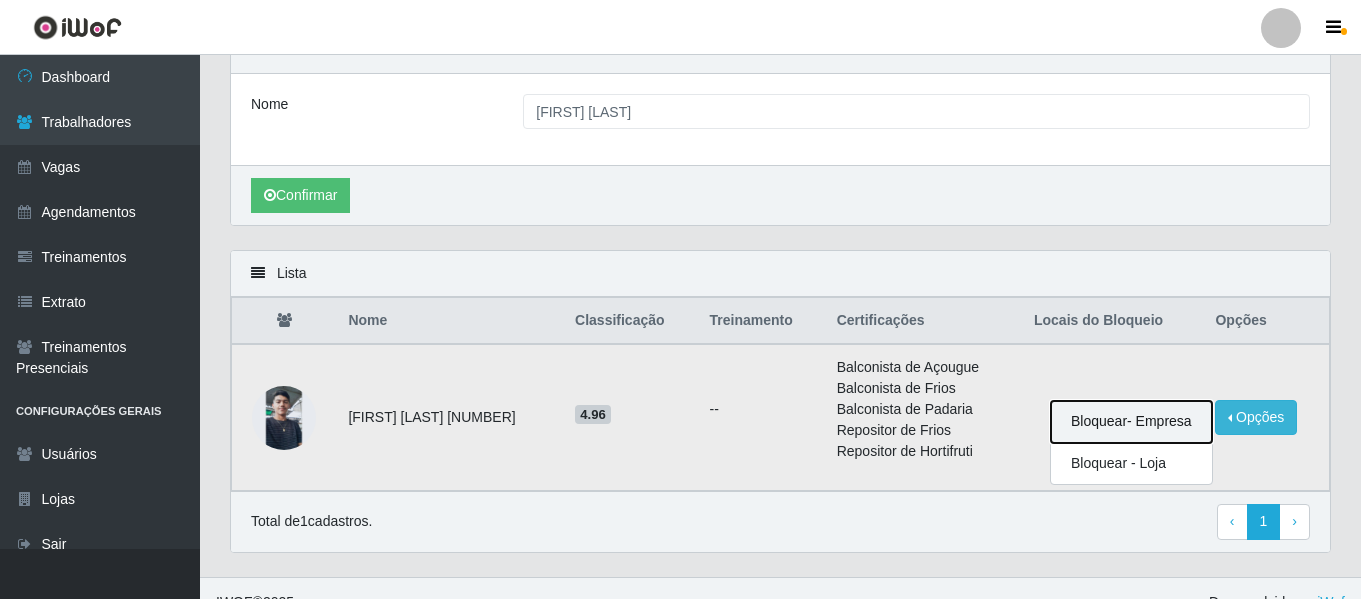 click on "Bloquear  - Empresa" at bounding box center (1131, 422) 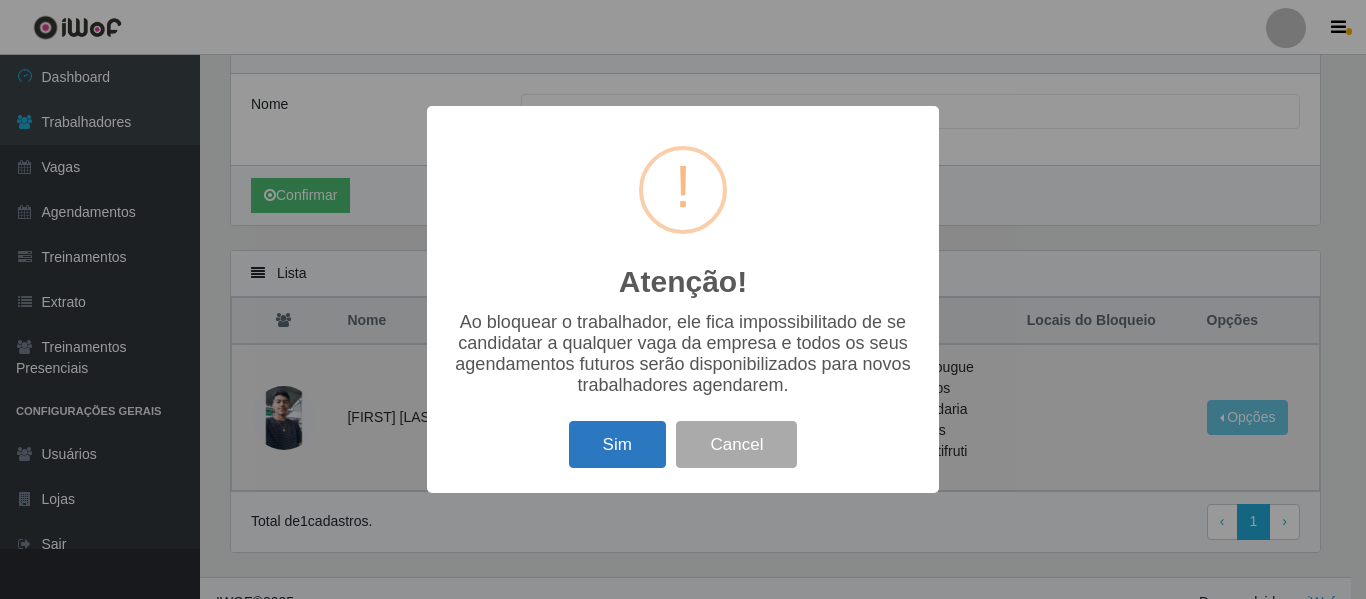 click on "Sim" at bounding box center [617, 444] 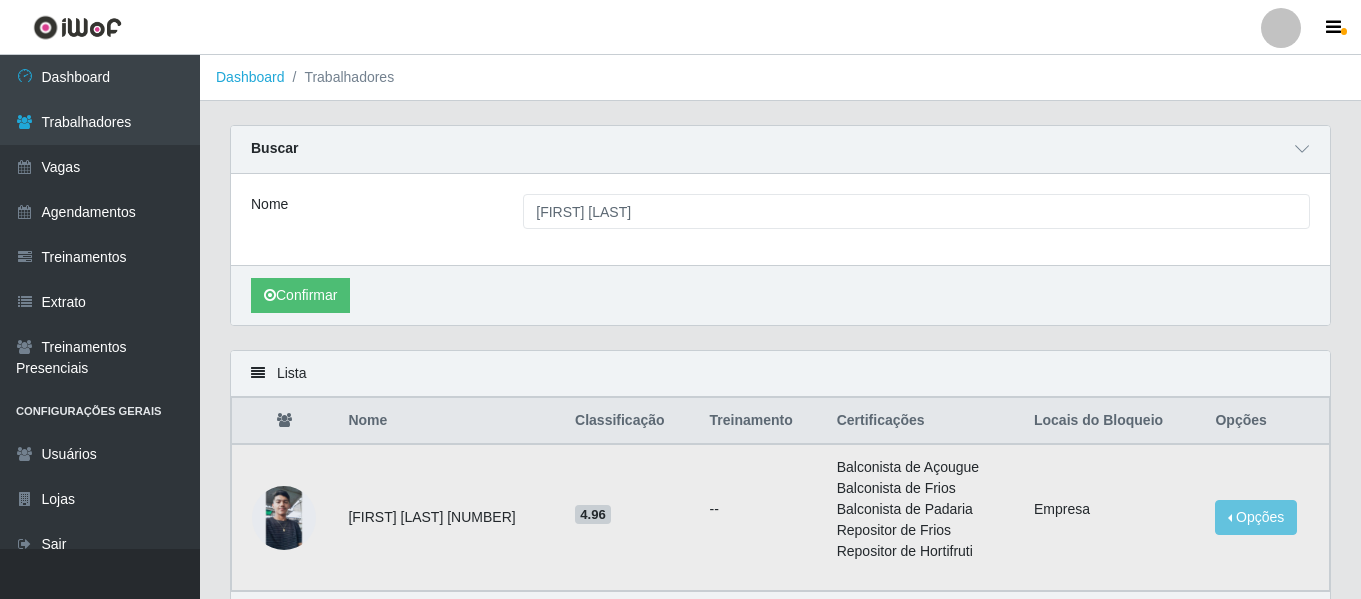 scroll, scrollTop: 100, scrollLeft: 0, axis: vertical 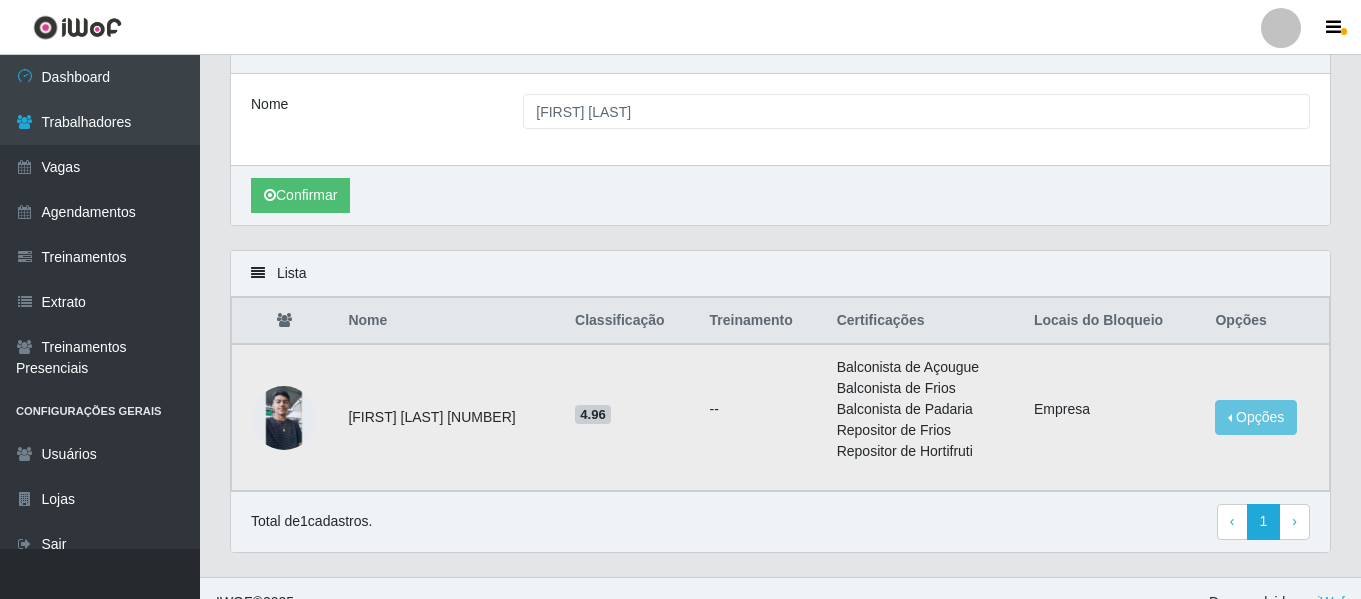 click at bounding box center (284, 418) 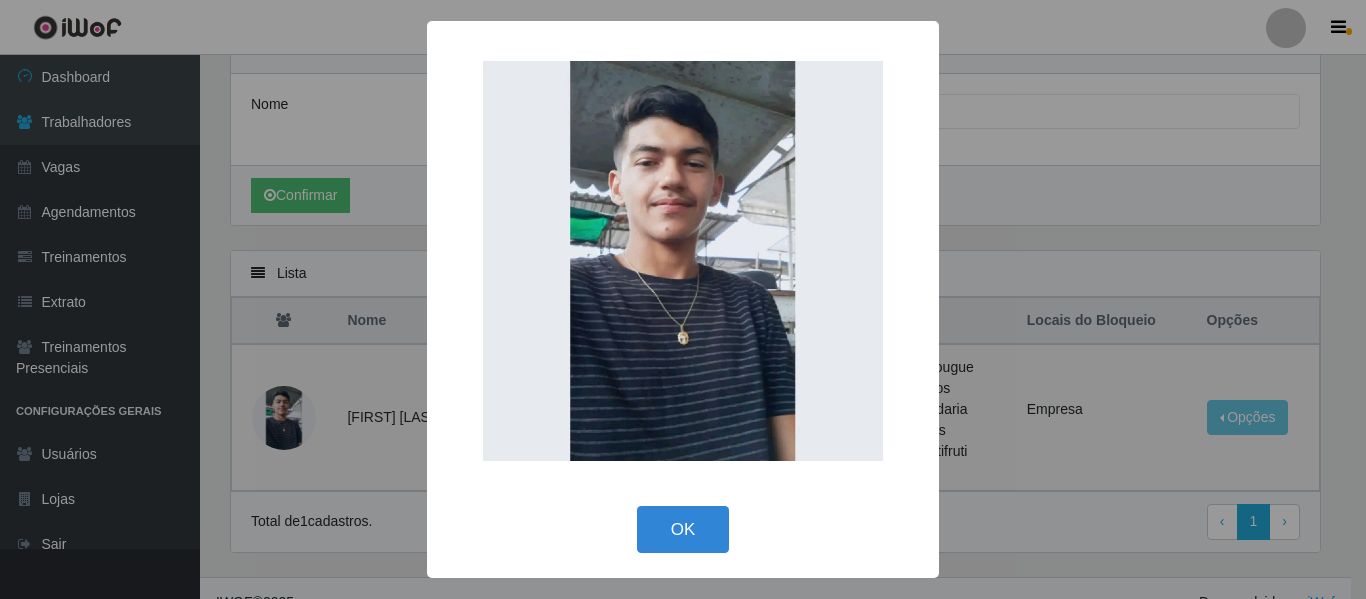 click on "× OK Cancel" at bounding box center (683, 299) 